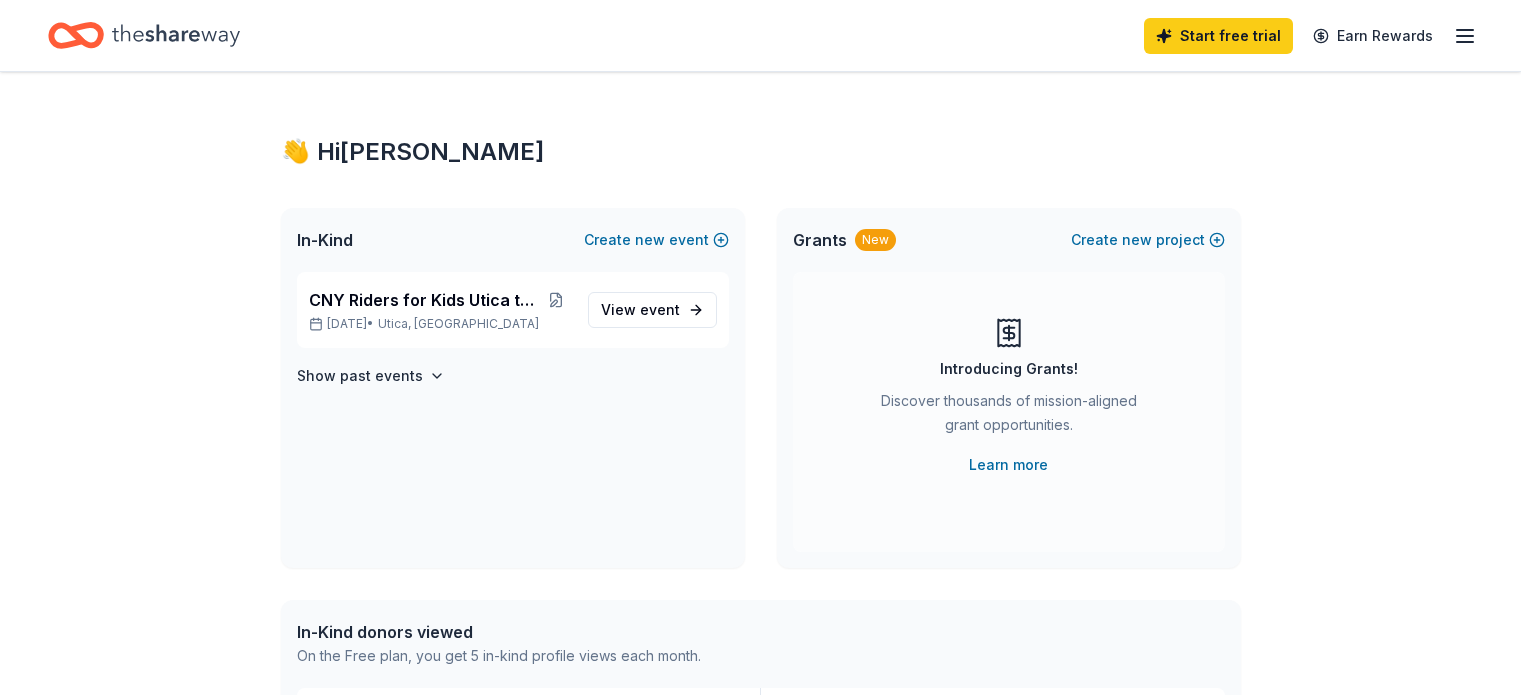scroll, scrollTop: 0, scrollLeft: 0, axis: both 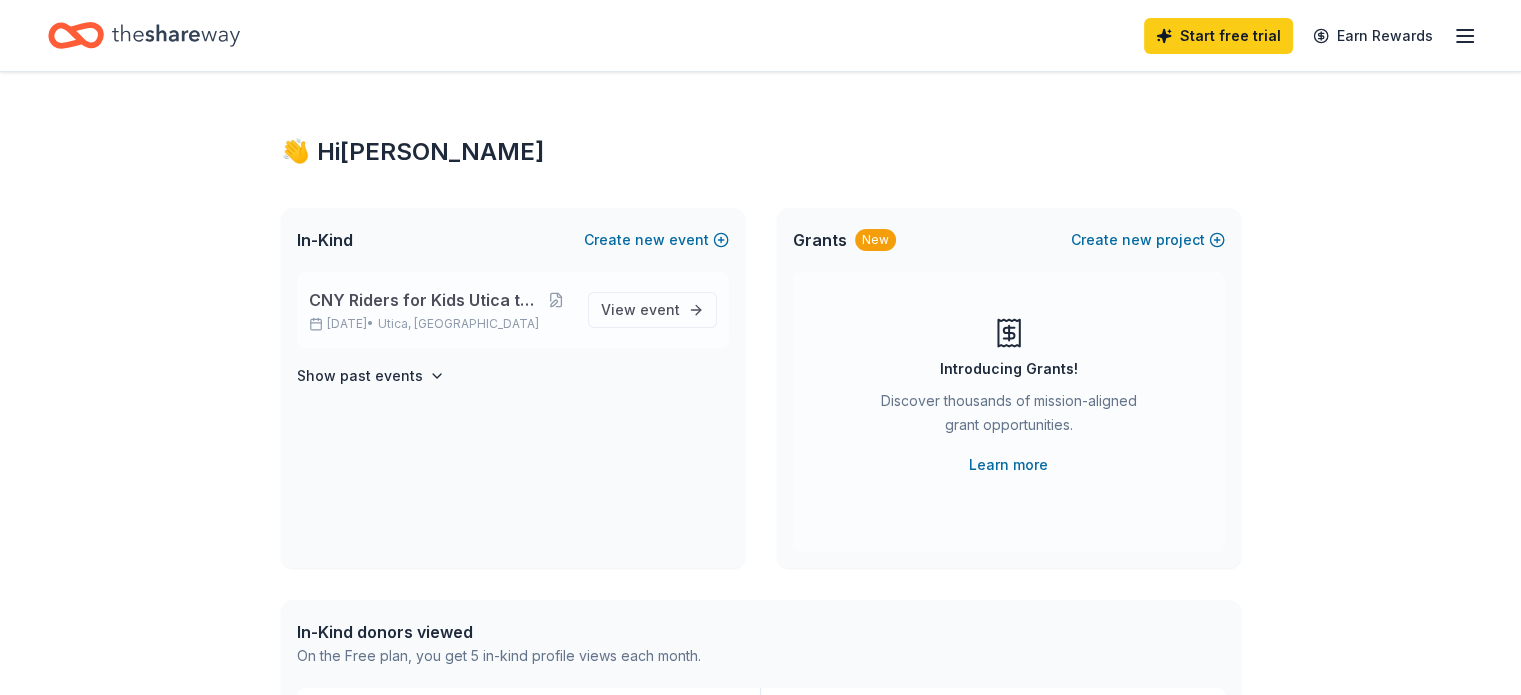 click on "CNY Riders for Kids Utica to Old Forge" at bounding box center [425, 300] 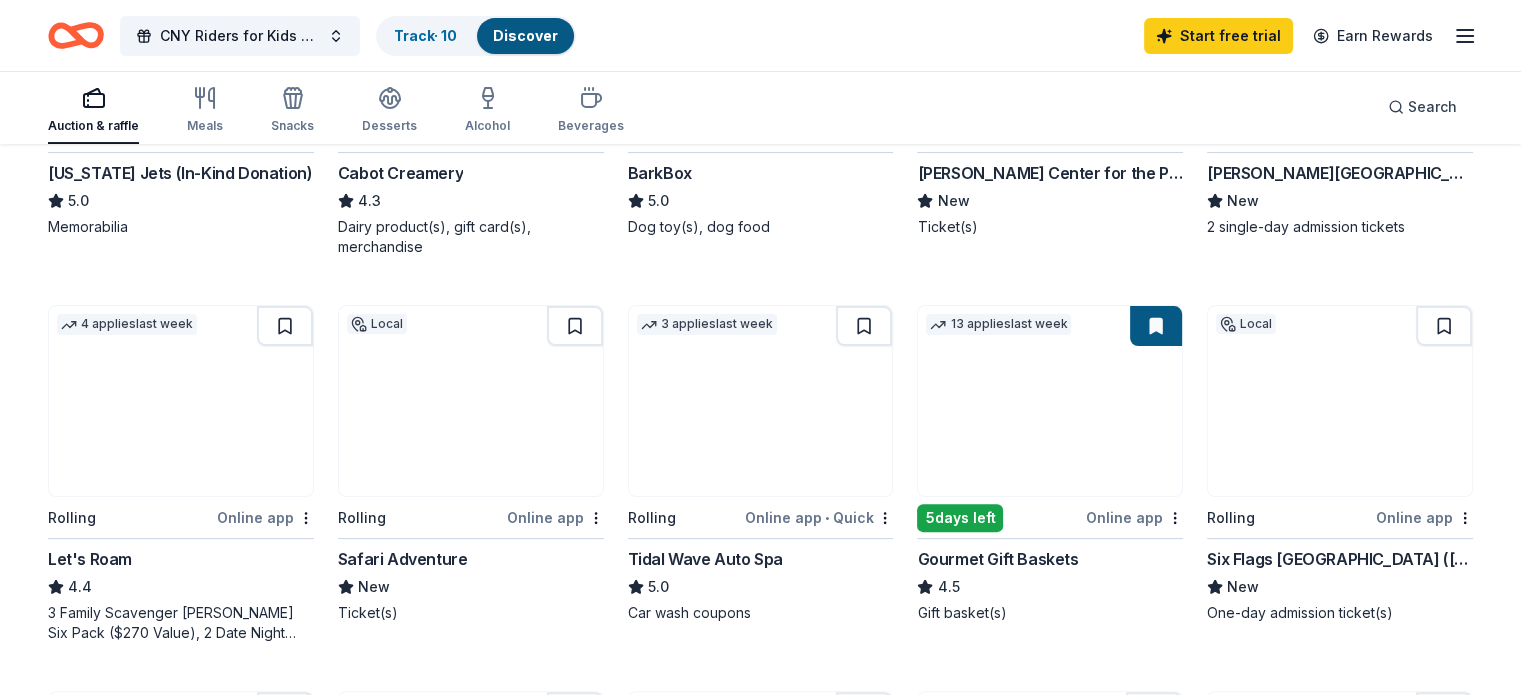 scroll, scrollTop: 462, scrollLeft: 0, axis: vertical 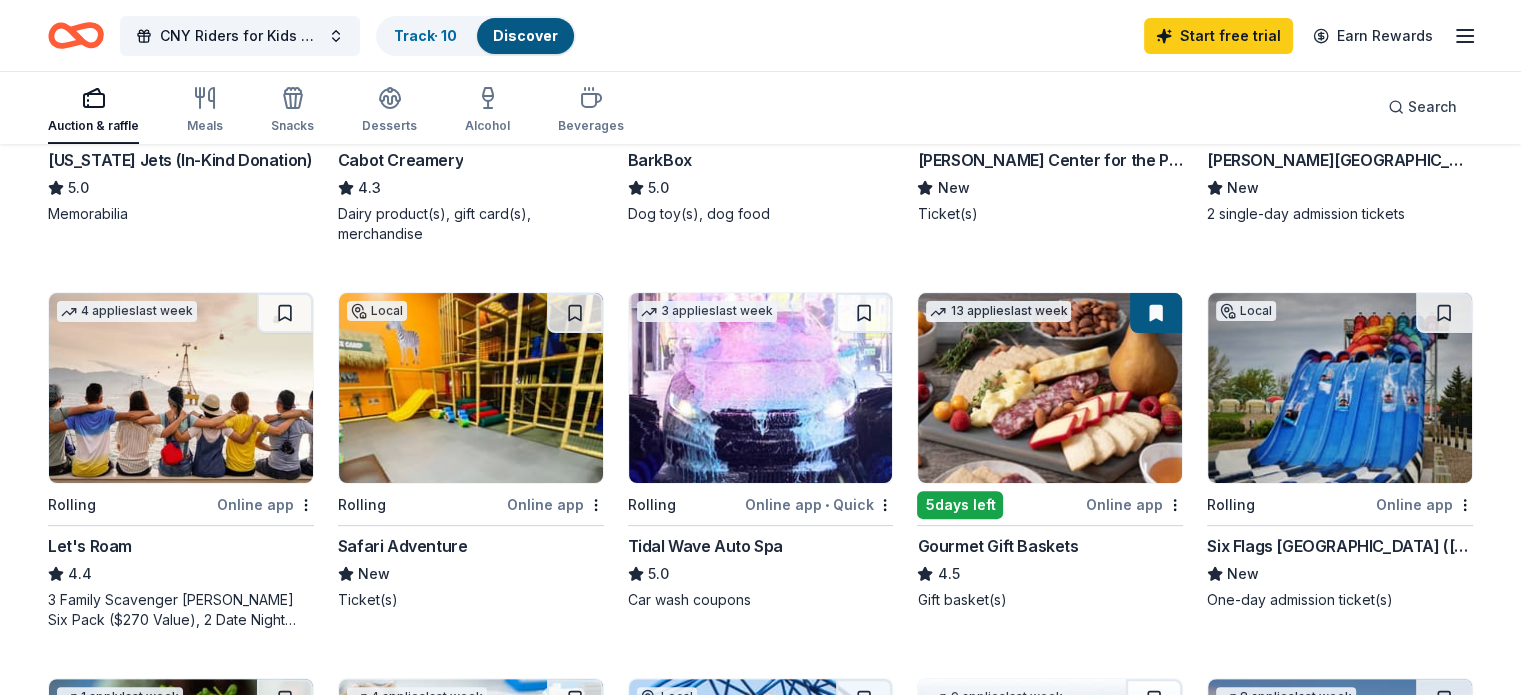 click on "Six Flags [GEOGRAPHIC_DATA] ([GEOGRAPHIC_DATA])" at bounding box center [1340, 546] 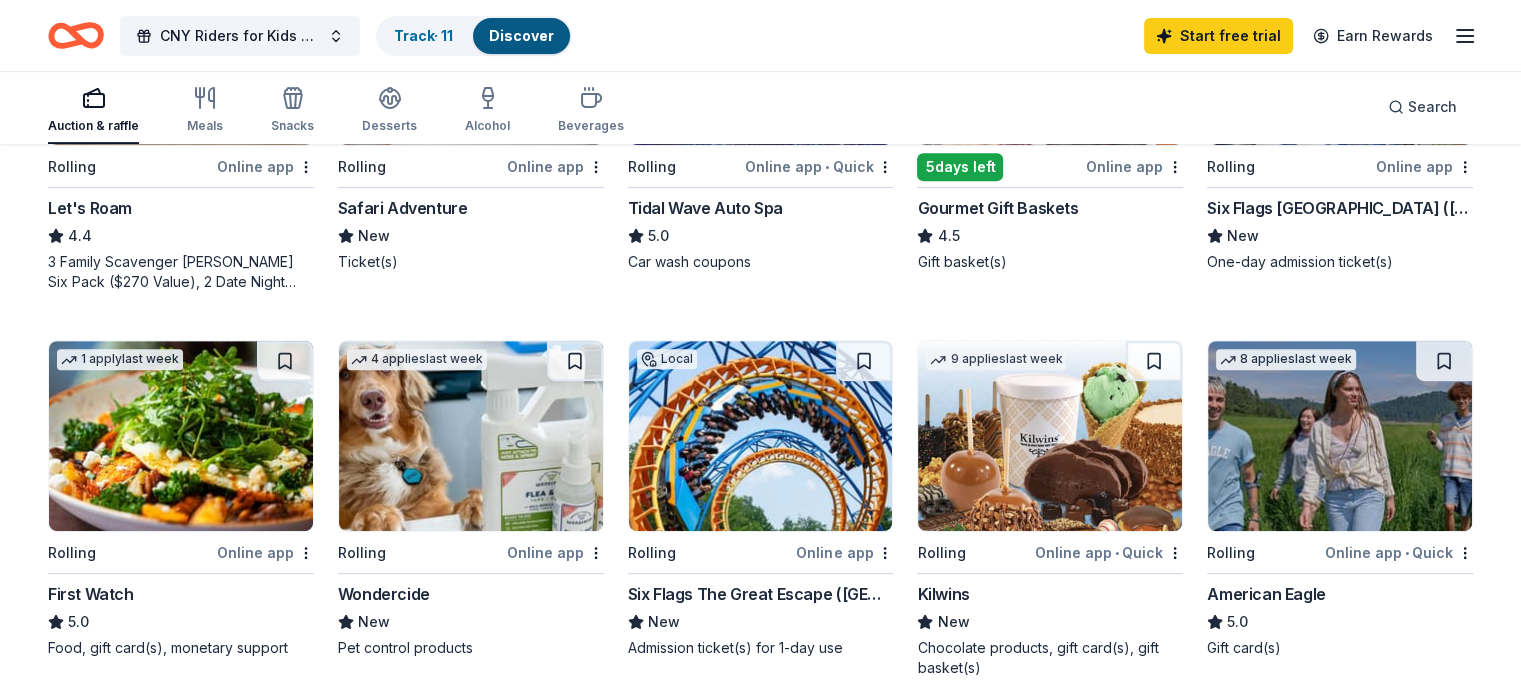 scroll, scrollTop: 816, scrollLeft: 0, axis: vertical 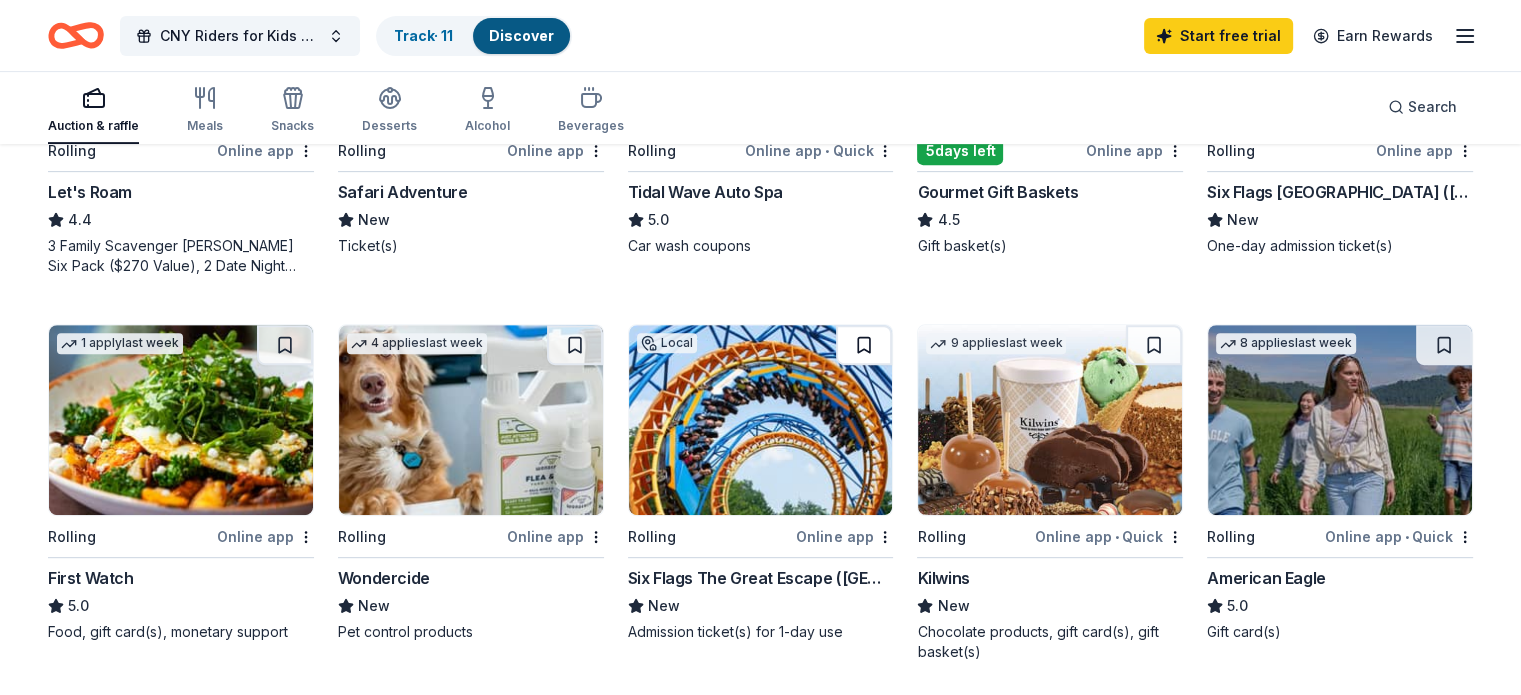 click at bounding box center [864, 345] 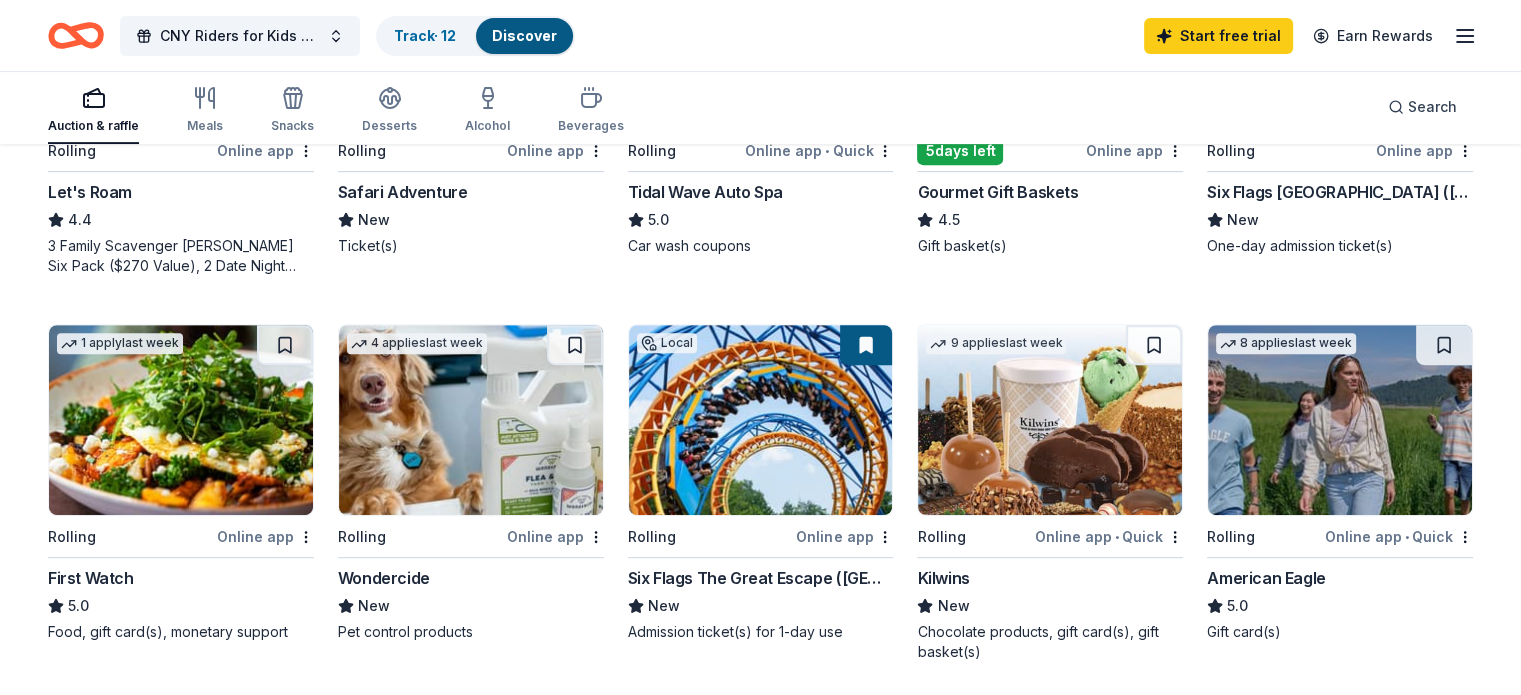 scroll, scrollTop: 1424, scrollLeft: 0, axis: vertical 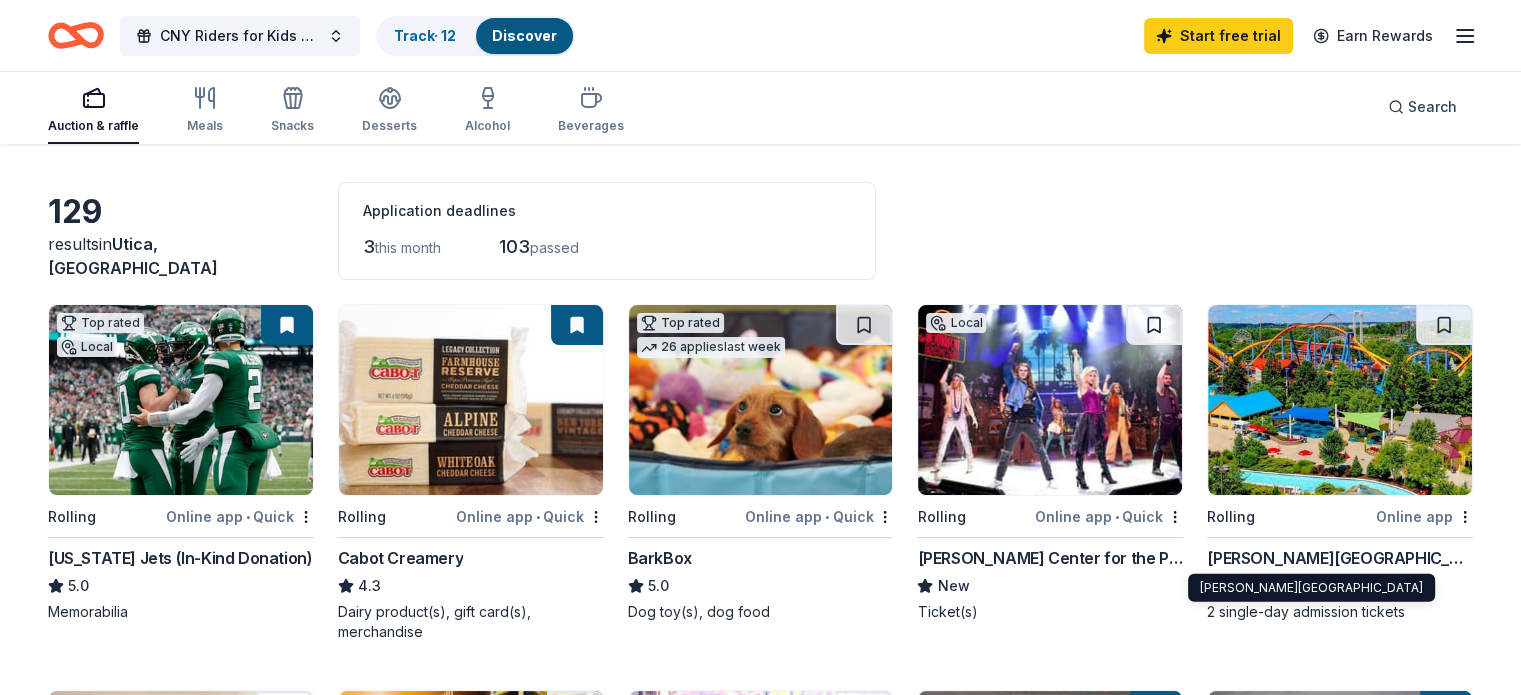 click on "Dorney Park & Wildwater Kingdom" at bounding box center (1340, 558) 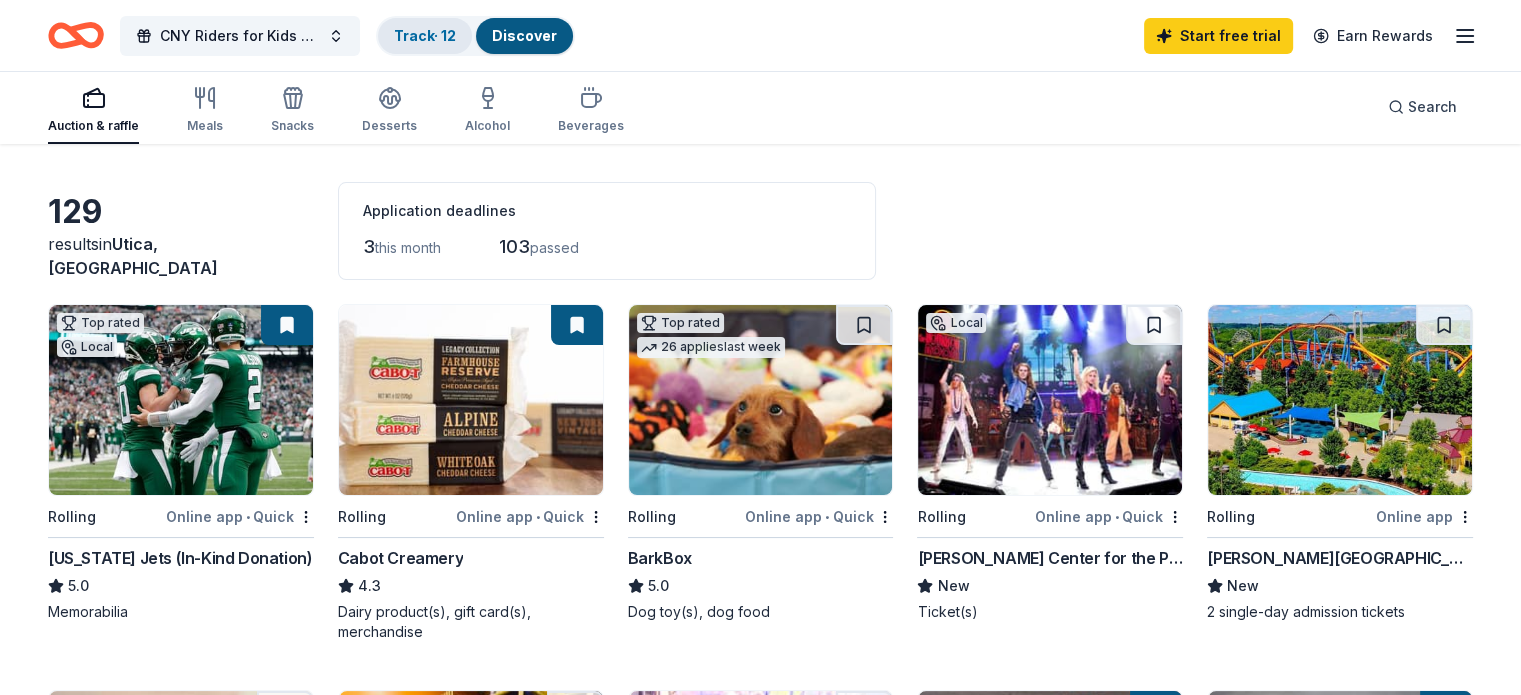 click on "Track  · 12" at bounding box center (425, 36) 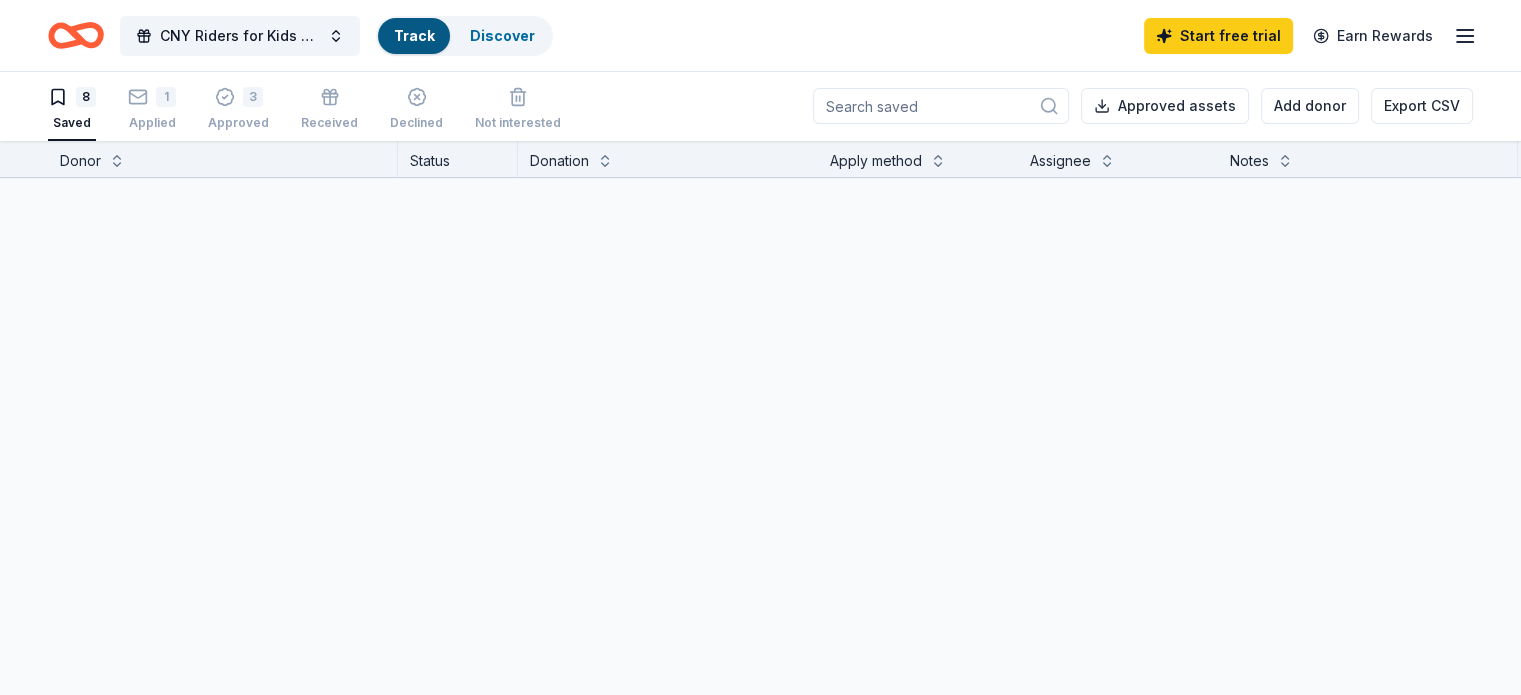 scroll, scrollTop: 0, scrollLeft: 0, axis: both 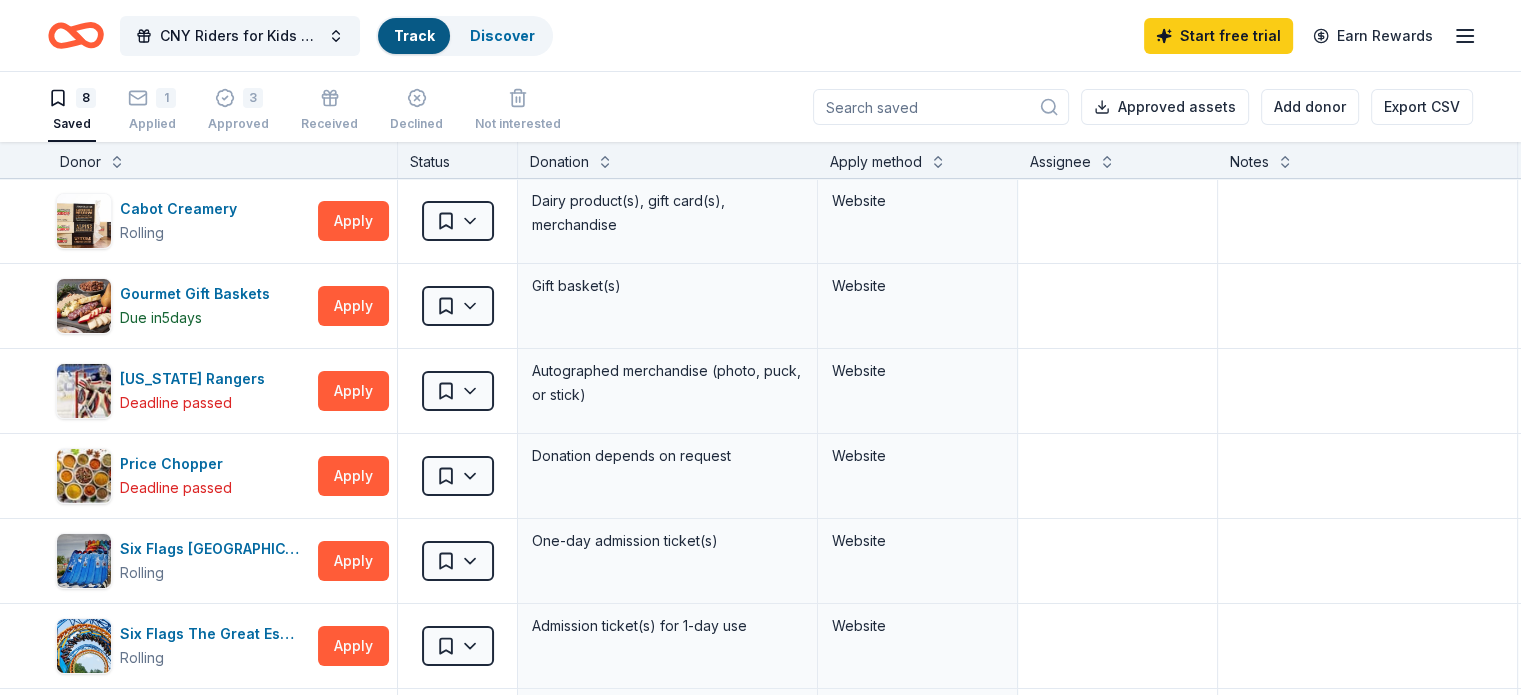 click on "Track" at bounding box center (414, 36) 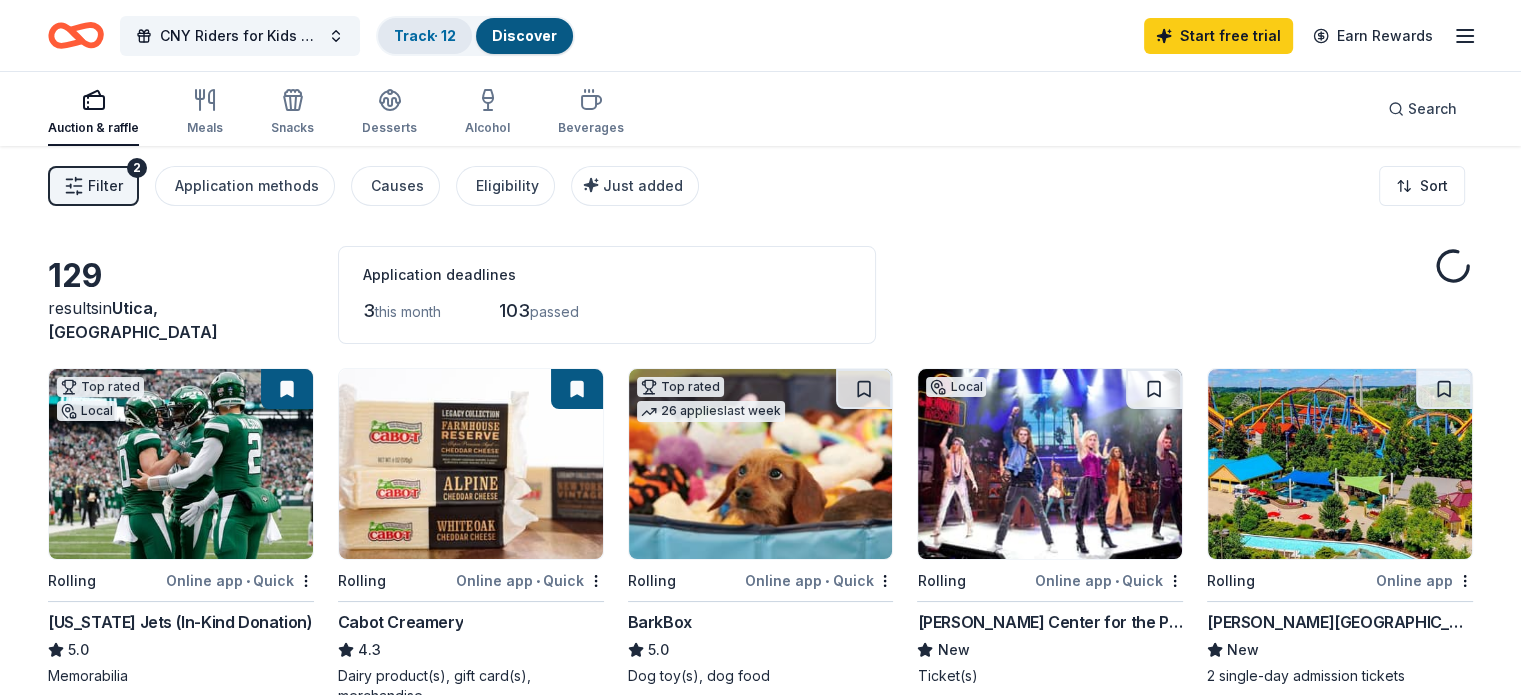 scroll, scrollTop: 0, scrollLeft: 0, axis: both 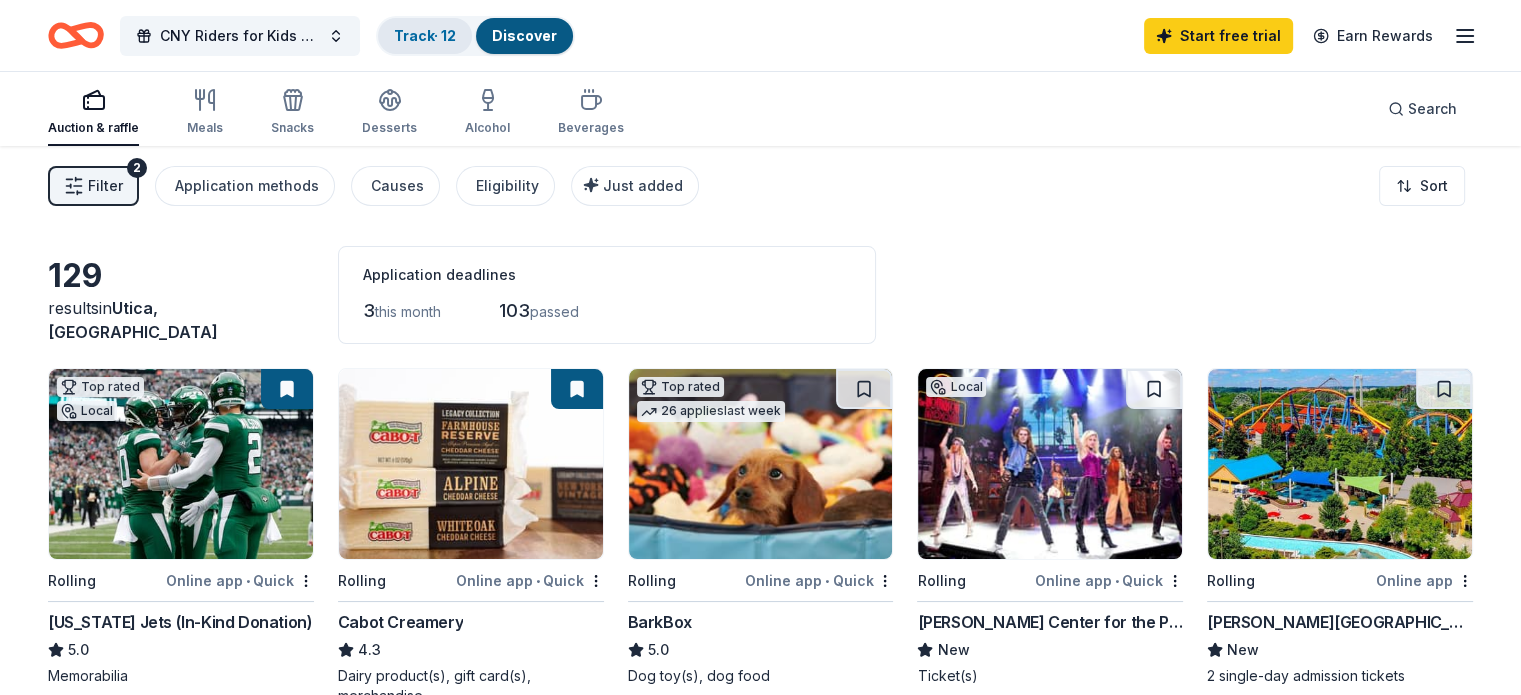 click on "Track  · 12" at bounding box center [425, 36] 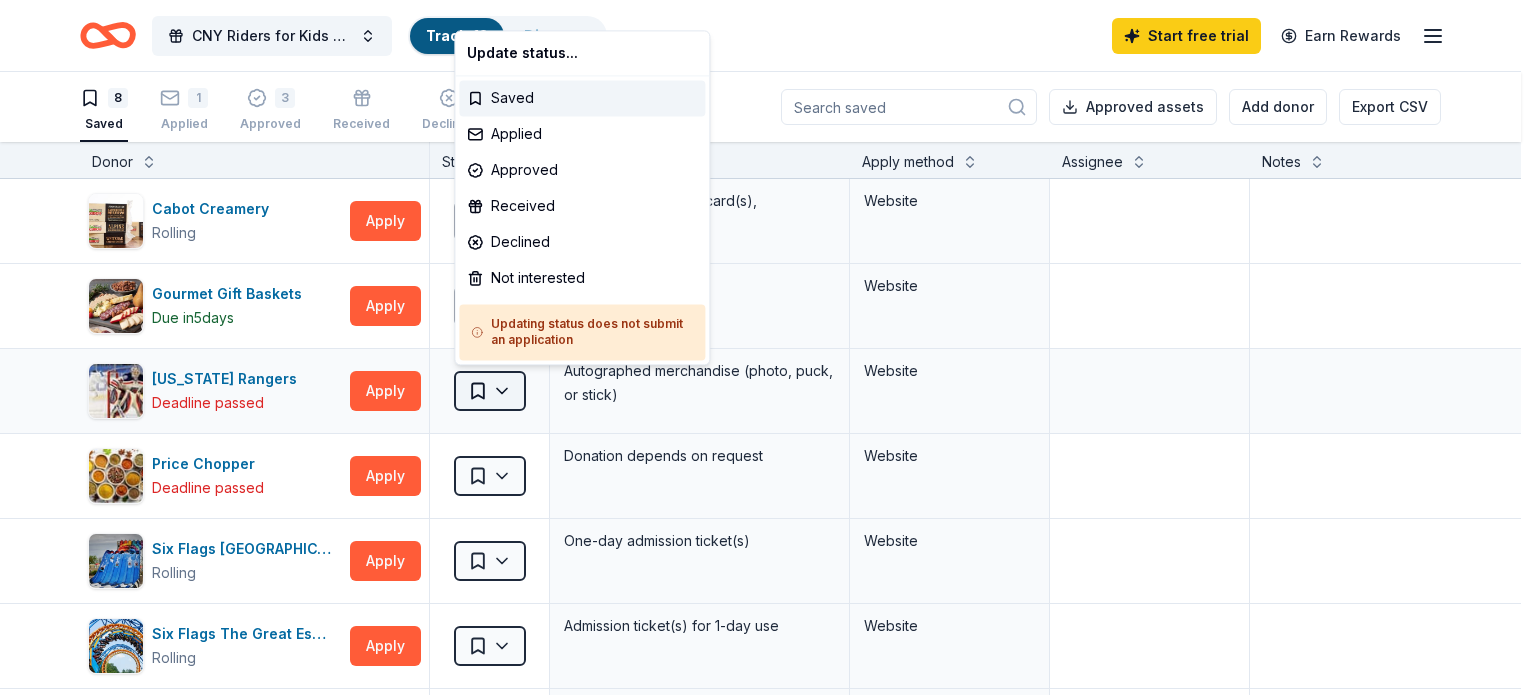 click on "CNY Riders for Kids Utica to Old Forge Track  · 12 Discover Start free  trial Earn Rewards 8 Saved 1 Applied 3 Approved Received Declined Not interested  Approved assets Add donor Export CSV Donor Status Donation Apply method Assignee Notes Cabot Creamery Rolling Apply Saved Dairy product(s), gift card(s), merchandise Website Gourmet Gift Baskets Due in  5  days Apply Saved Gift basket(s) Website New York Rangers Deadline passed Apply Saved Autographed merchandise (photo, puck, or stick) Website Price Chopper Deadline passed Apply Saved Donation depends on request Website Six Flags Darien Lake (Corfu) Rolling Apply Saved One-day admission ticket(s) Website Six Flags The Great Escape (Queensbury) Rolling Apply Saved Admission ticket(s) for 1-day use Website Stewart's Shops Deadline passed Apply Saved Grocery product(s), gift certificate(s), monetary  Website Phone Mail The BroBasket Deadline passed Apply Saved Discounted gift basket(s) Website   Discover more donors Saved Update status... Saved Applied" at bounding box center [768, 347] 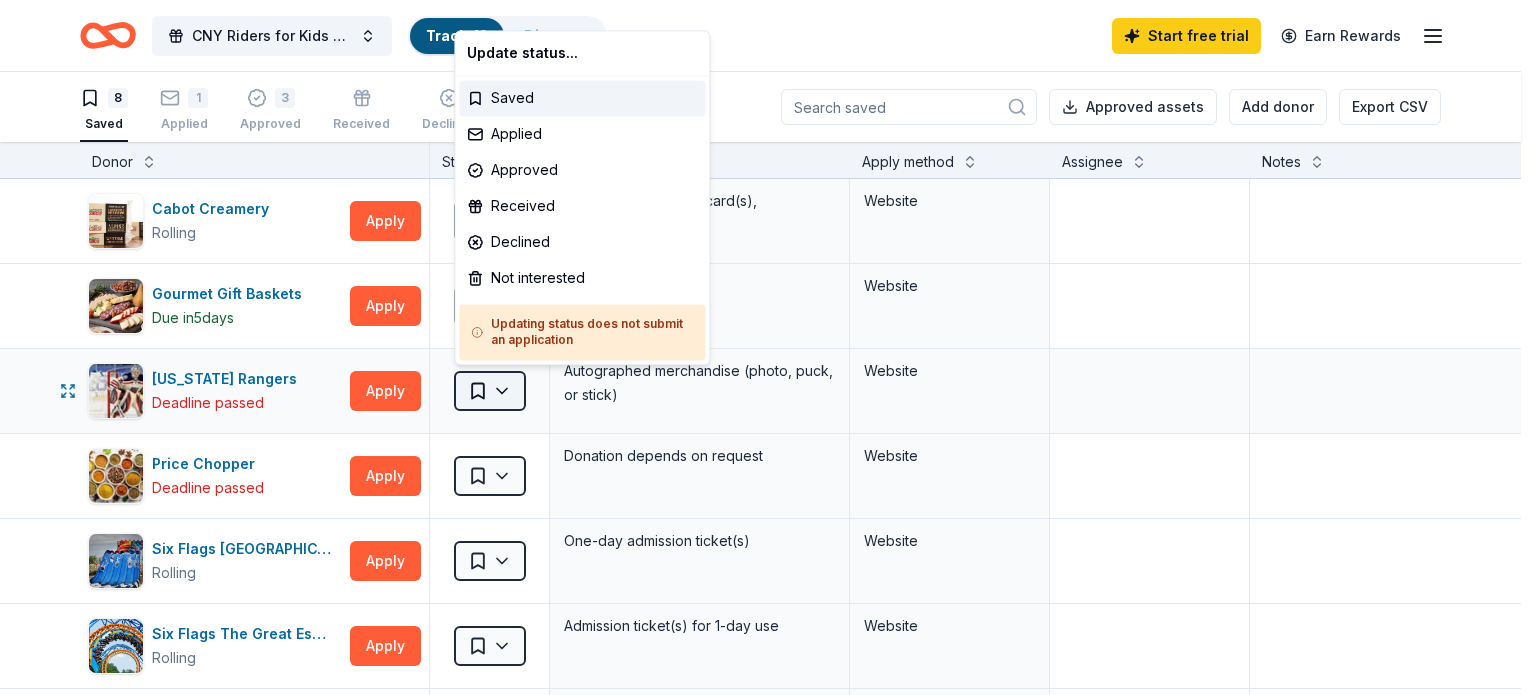click on "CNY Riders for Kids Utica to Old Forge Track  · 12 Discover Start free  trial Earn Rewards 8 Saved 1 Applied 3 Approved Received Declined Not interested  Approved assets Add donor Export CSV Donor Status Donation Apply method Assignee Notes Cabot Creamery Rolling Apply Saved Dairy product(s), gift card(s), merchandise Website Gourmet Gift Baskets Due in  5  days Apply Saved Gift basket(s) Website New York Rangers Deadline passed Apply Saved Autographed merchandise (photo, puck, or stick) Website Price Chopper Deadline passed Apply Saved Donation depends on request Website Six Flags Darien Lake (Corfu) Rolling Apply Saved One-day admission ticket(s) Website Six Flags The Great Escape (Queensbury) Rolling Apply Saved Admission ticket(s) for 1-day use Website Stewart's Shops Deadline passed Apply Saved Grocery product(s), gift certificate(s), monetary  Website Phone Mail The BroBasket Deadline passed Apply Saved Discounted gift basket(s) Website   Discover more donors Saved Update status... Saved Applied" at bounding box center [768, 347] 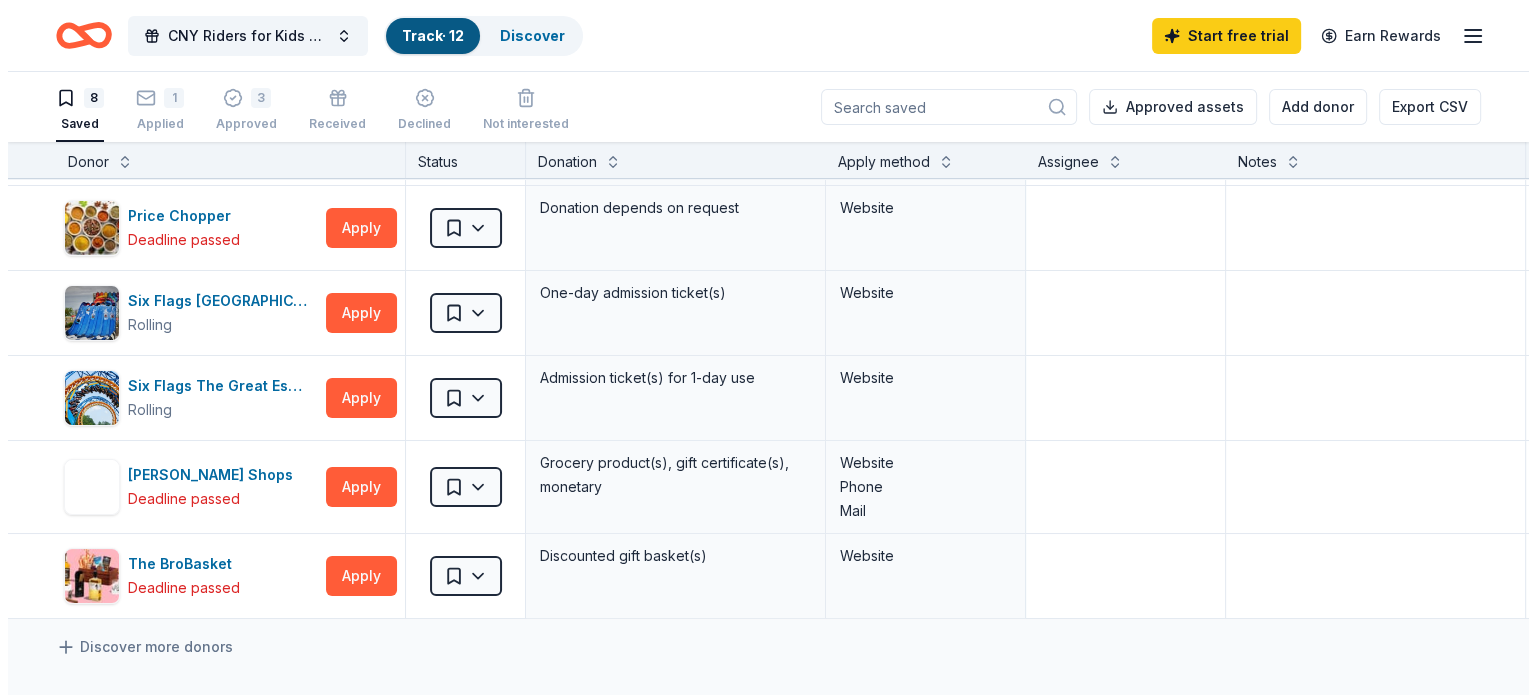 scroll, scrollTop: 247, scrollLeft: 0, axis: vertical 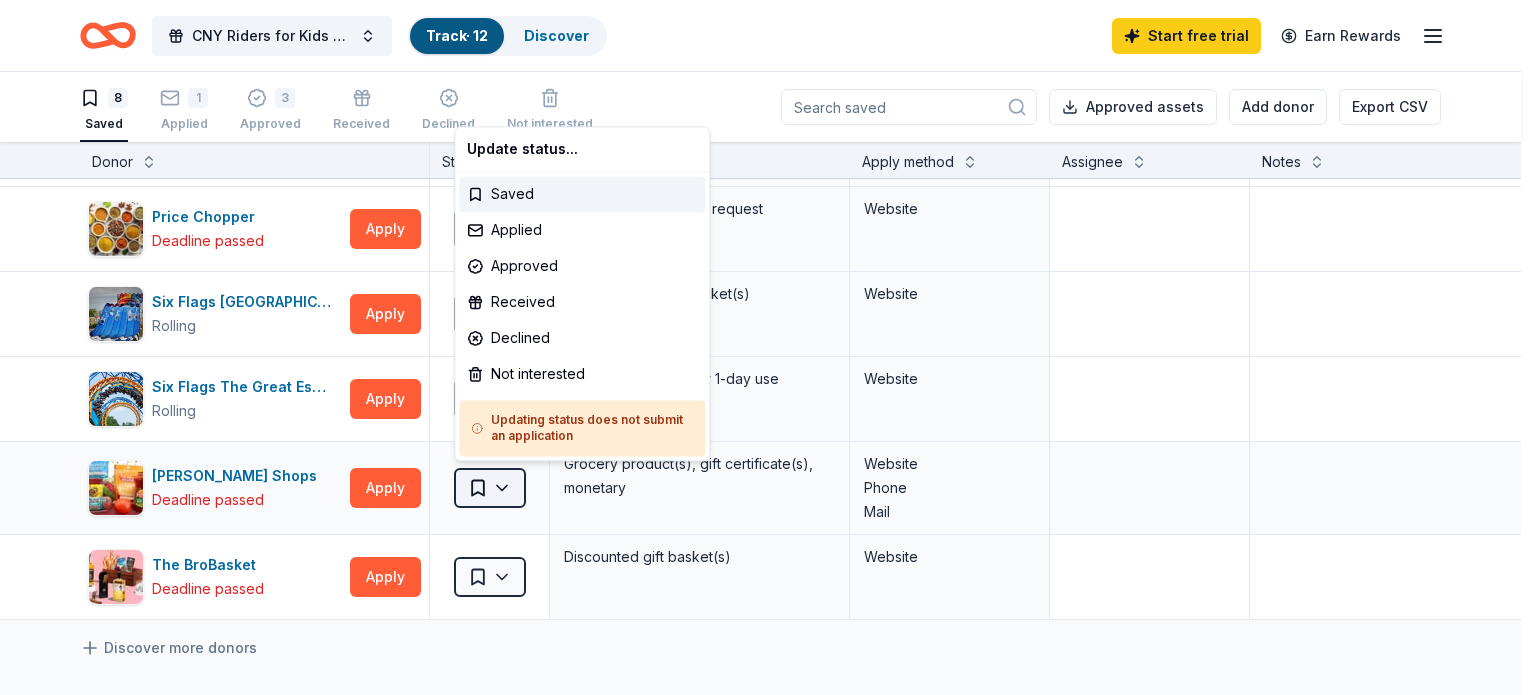 click on "CNY Riders for Kids Utica to Old Forge Track  · 12 Discover Start free  trial Earn Rewards 8 Saved 1 Applied 3 Approved Received Declined Not interested  Approved assets Add donor Export CSV Donor Status Donation Apply method Assignee Notes Cabot Creamery Rolling Apply Saved Dairy product(s), gift card(s), merchandise Website Gourmet Gift Baskets Due in  5  days Apply Saved Gift basket(s) Website New York Rangers Deadline passed Apply Saved Autographed merchandise (photo, puck, or stick) Website Price Chopper Deadline passed Apply Saved Donation depends on request Website Six Flags Darien Lake (Corfu) Rolling Apply Saved One-day admission ticket(s) Website Six Flags The Great Escape (Queensbury) Rolling Apply Saved Admission ticket(s) for 1-day use Website Stewart's Shops Deadline passed Apply Saved Grocery product(s), gift certificate(s), monetary  Website Phone Mail The BroBasket Deadline passed Apply Saved Discounted gift basket(s) Website   Discover more donors Saved Update status... Saved Applied" at bounding box center (768, 347) 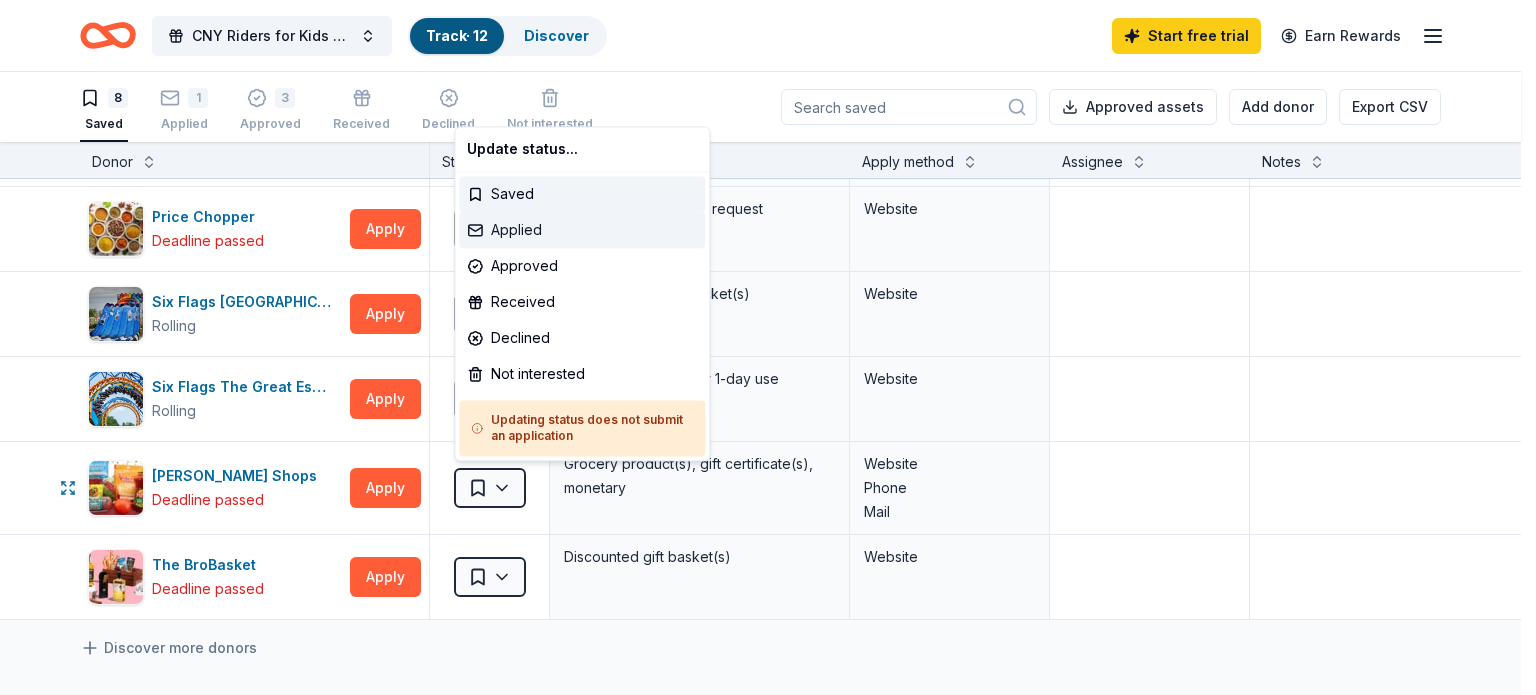 click on "Applied" at bounding box center [582, 230] 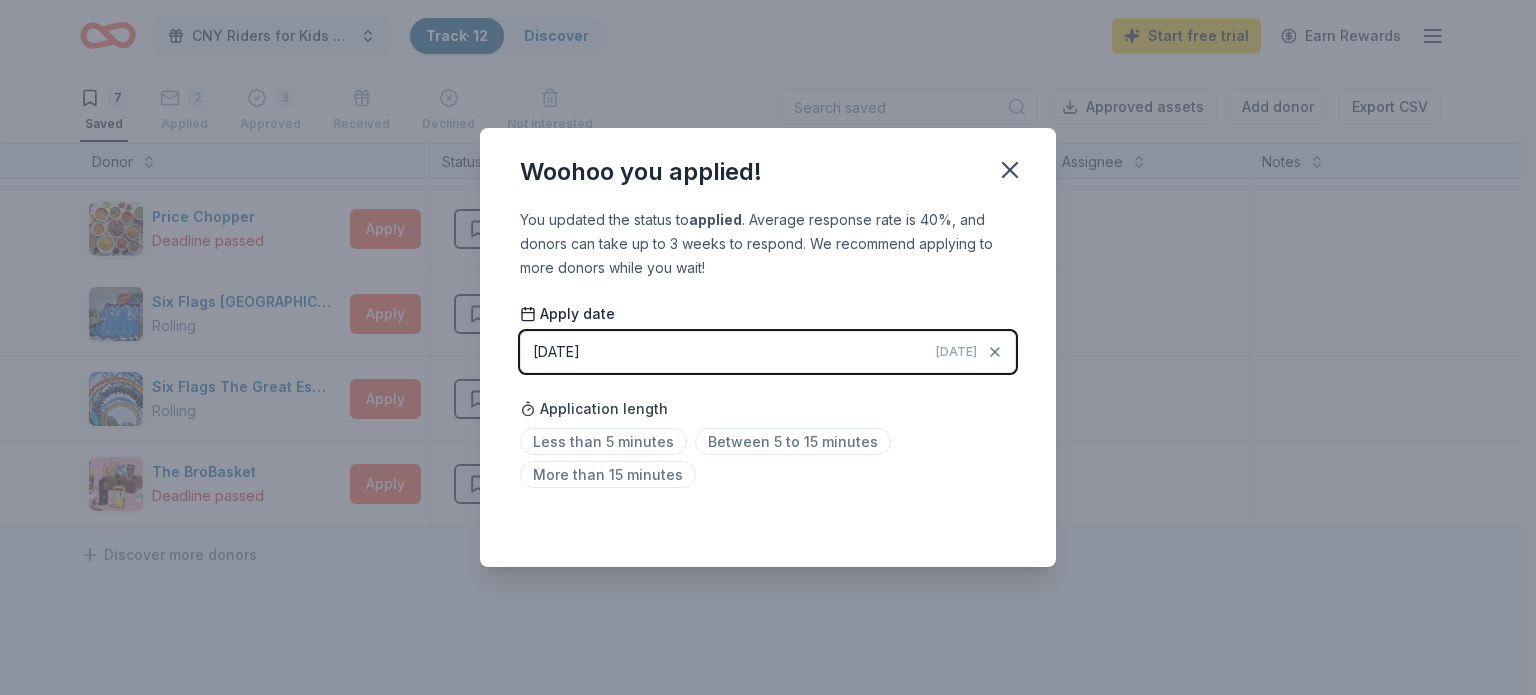 click on "07/15/2025 Today" at bounding box center (768, 352) 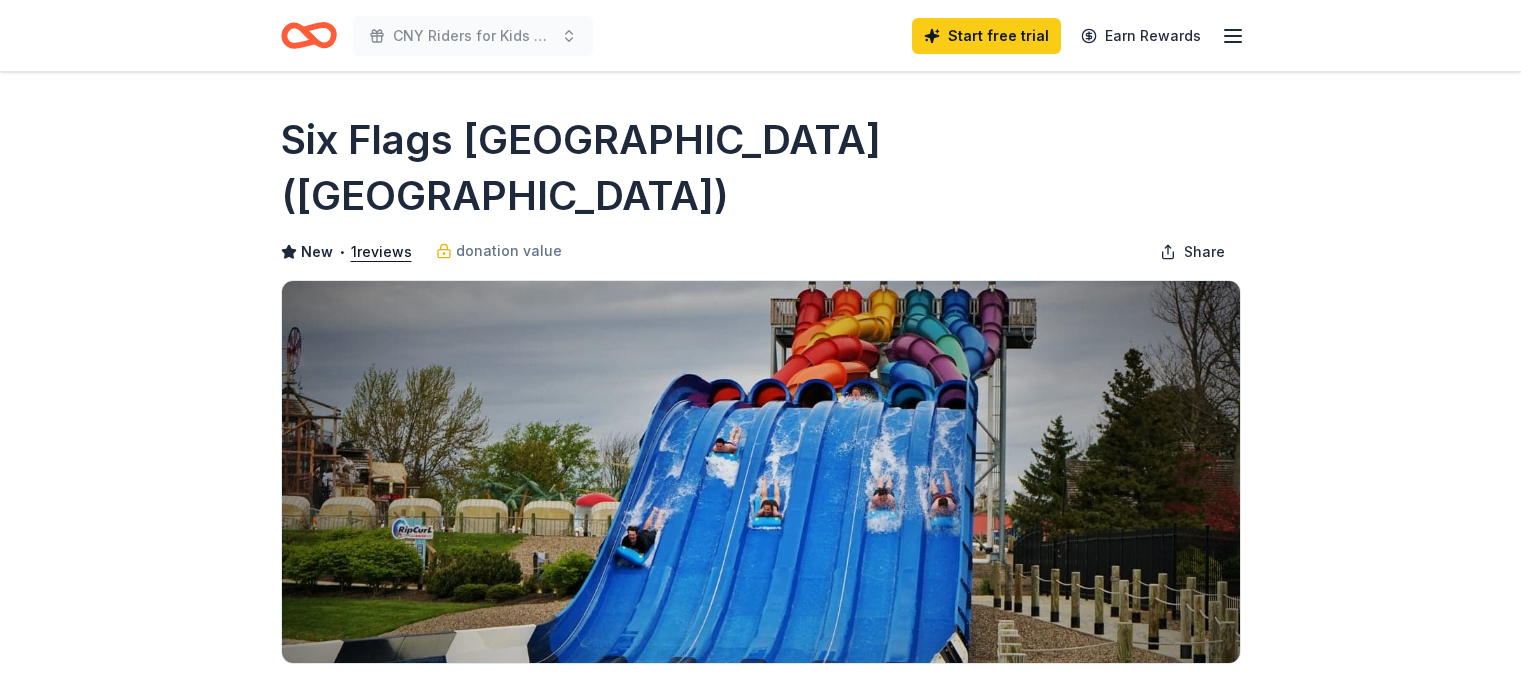 scroll, scrollTop: 0, scrollLeft: 0, axis: both 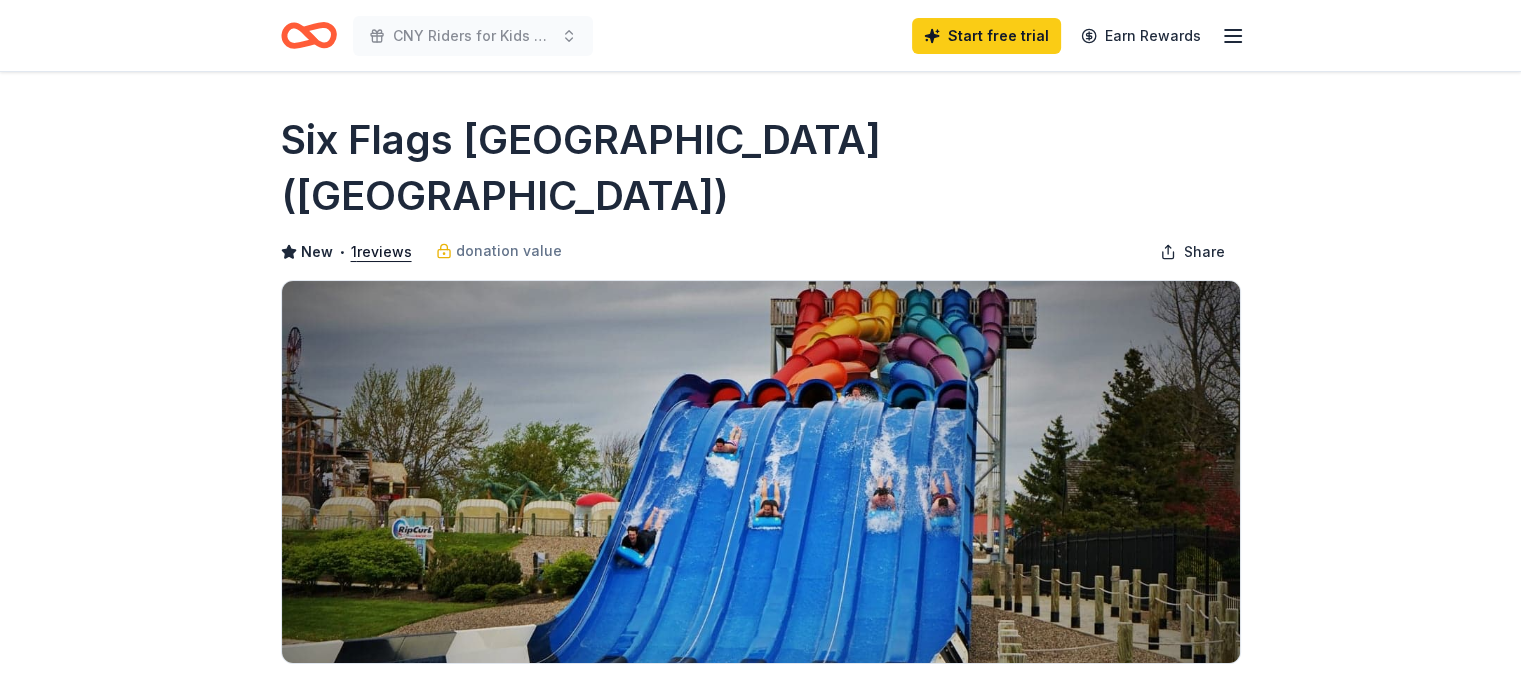click on "Rolling Share Six Flags Darien Lake (Corfu) New • 1  reviews donation value Share Donating in NY (Darien Center) Six Flags Darien Lake is an amusement park located in Corfu, New York that features a theme park, water park, campground and lodging. What they donate One-day admission ticket(s) Auction & raffle Donation is small & easy to send to guests   You may receive donations every   year Who they donate to  Preferred 501(c)(3) preferred donation value (average) $xx - $xx $xx - $xx $xx - $xx $xx - $xx Start free Pro trial to view approval rates and average donation values Rolling Apply Save Updated  about 1 month  ago Report a mistake New • 1  reviews Catholic Academy of Niagara Falls November 2024 • Approved This company is very easy to deal with. You must create a profile on Donation Match and apply on there. I had an answer back within 5 minutes and we were approved. Thank you Six Flags for your support. Leave a review Similar donors Top rated 6   applies  last week Deadline passed Total Wine 5.0" at bounding box center (760, 1486) 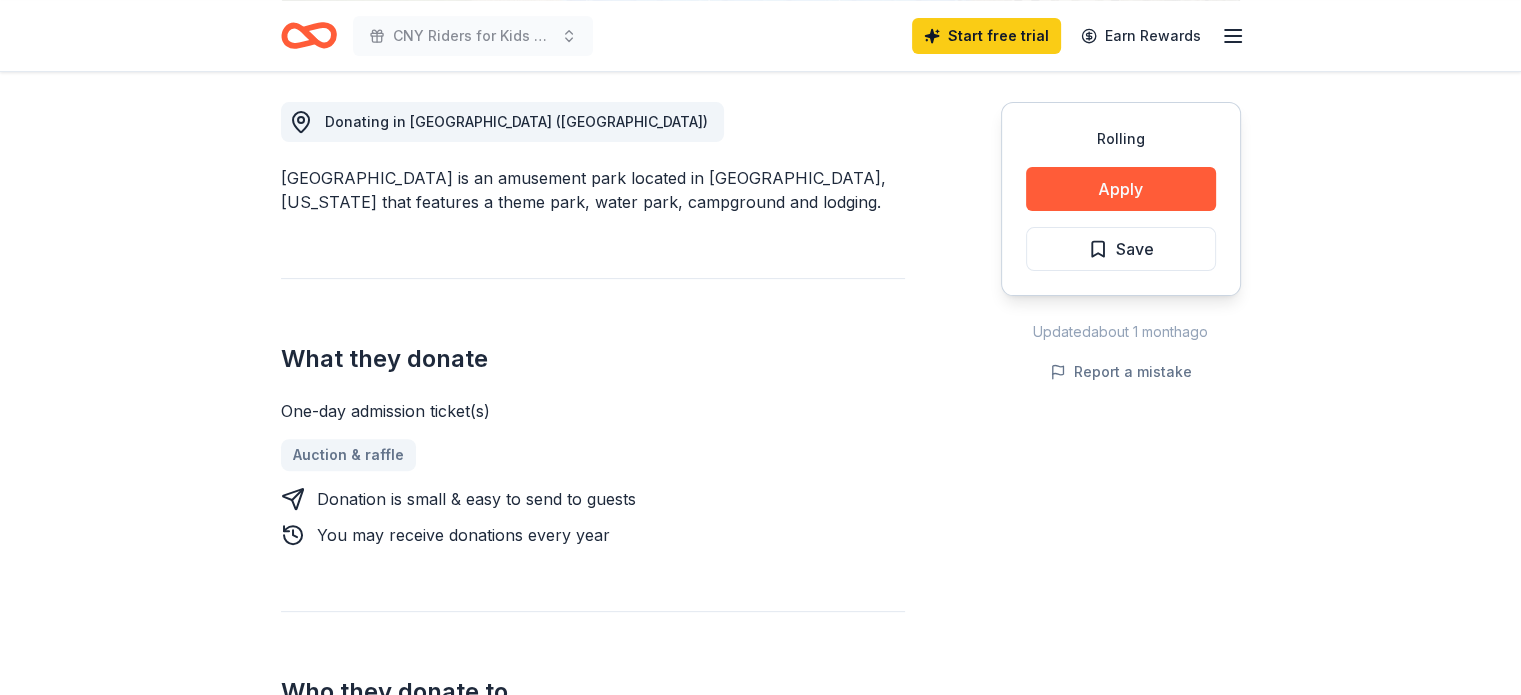 scroll, scrollTop: 577, scrollLeft: 0, axis: vertical 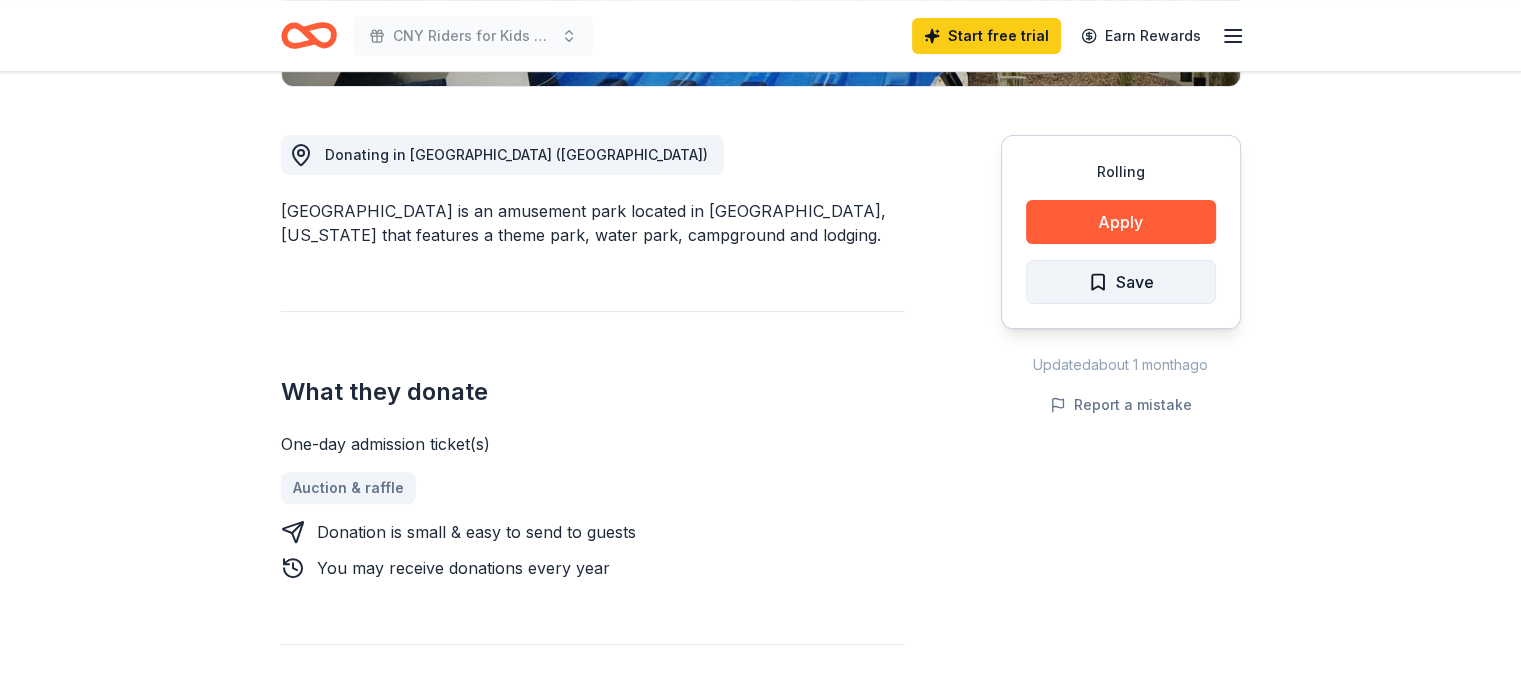 click on "Save" at bounding box center [1135, 282] 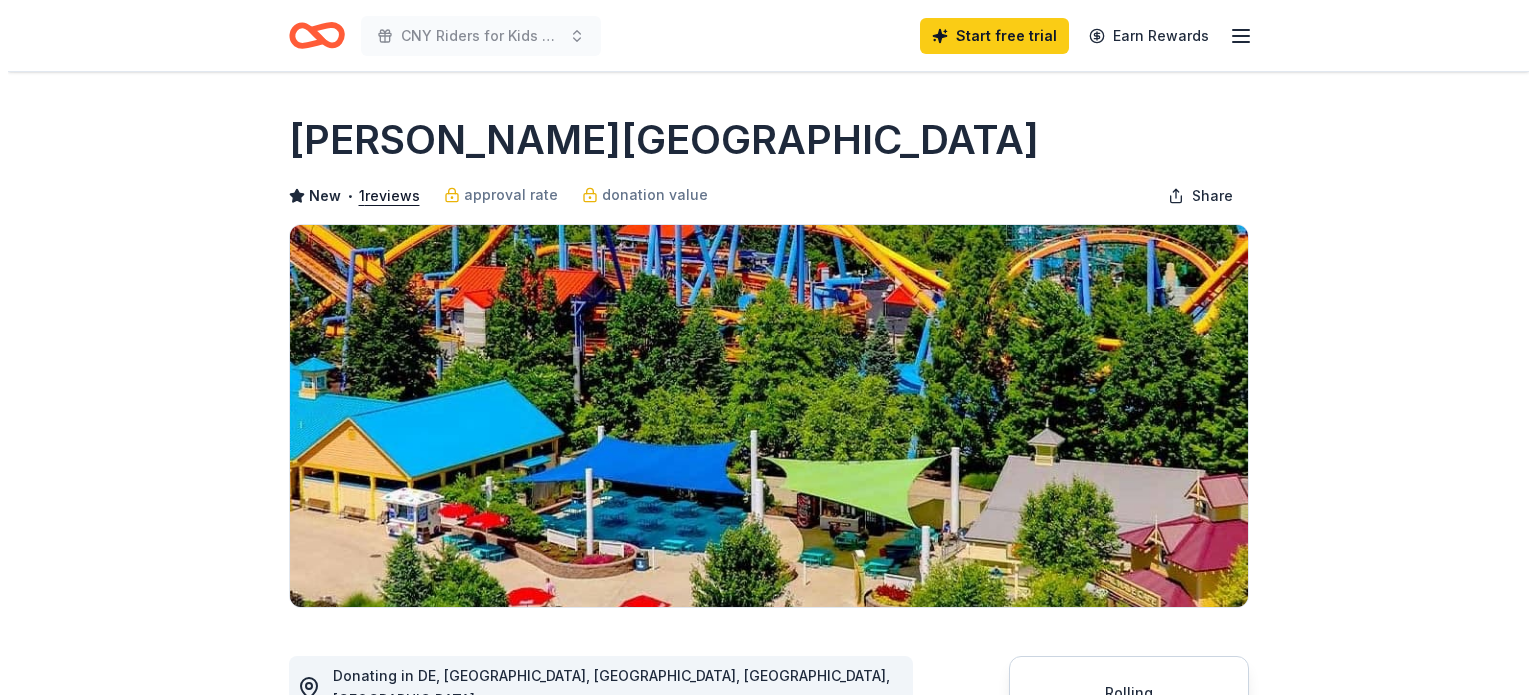 scroll, scrollTop: 0, scrollLeft: 0, axis: both 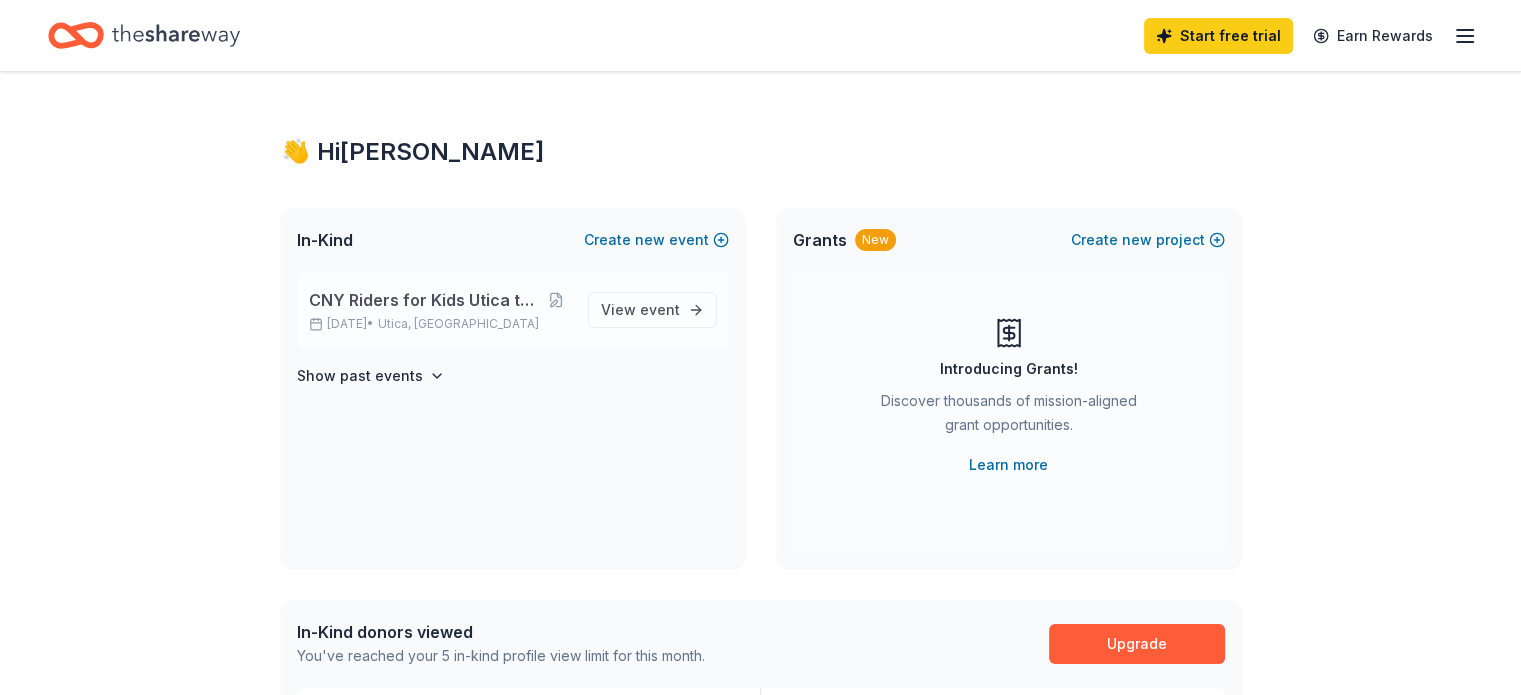 click on "CNY Riders for Kids Utica to Old Forge" at bounding box center [425, 300] 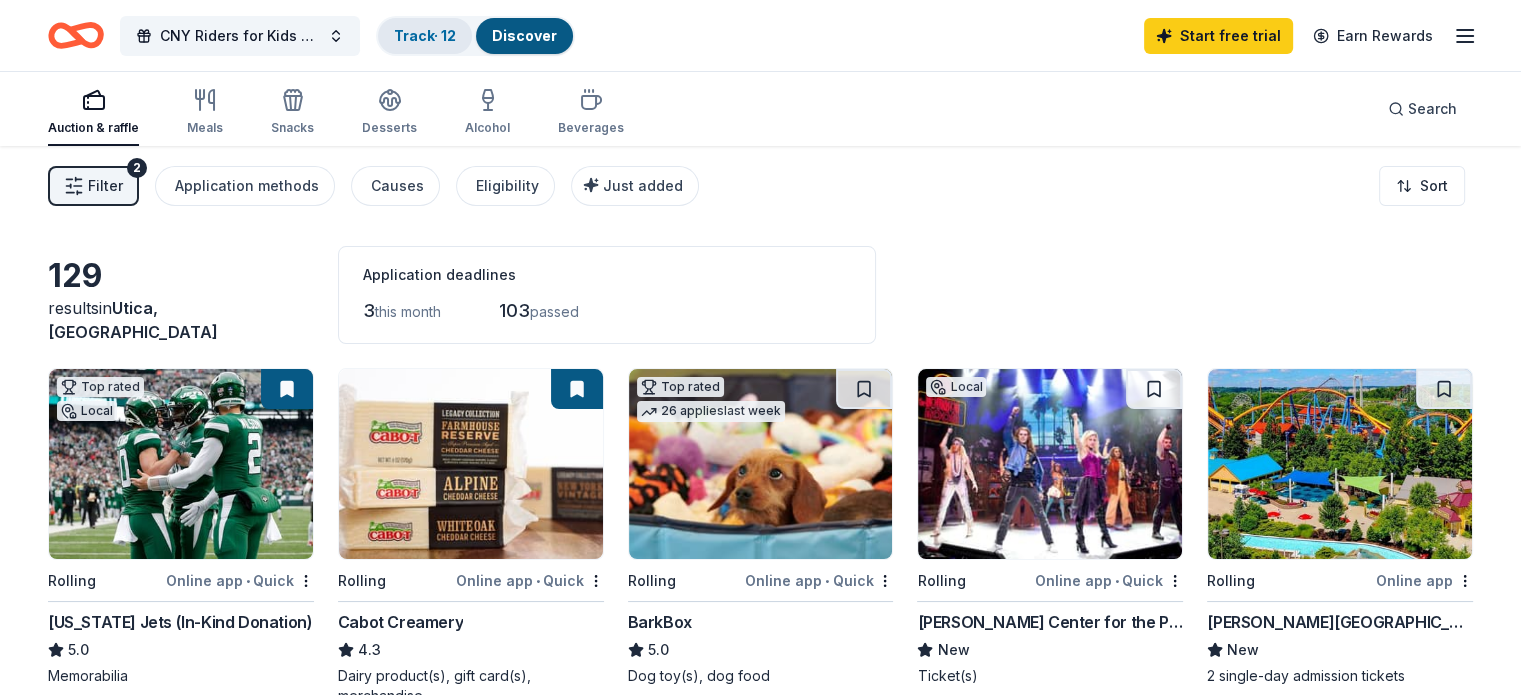 click on "Track  · 12" at bounding box center (425, 35) 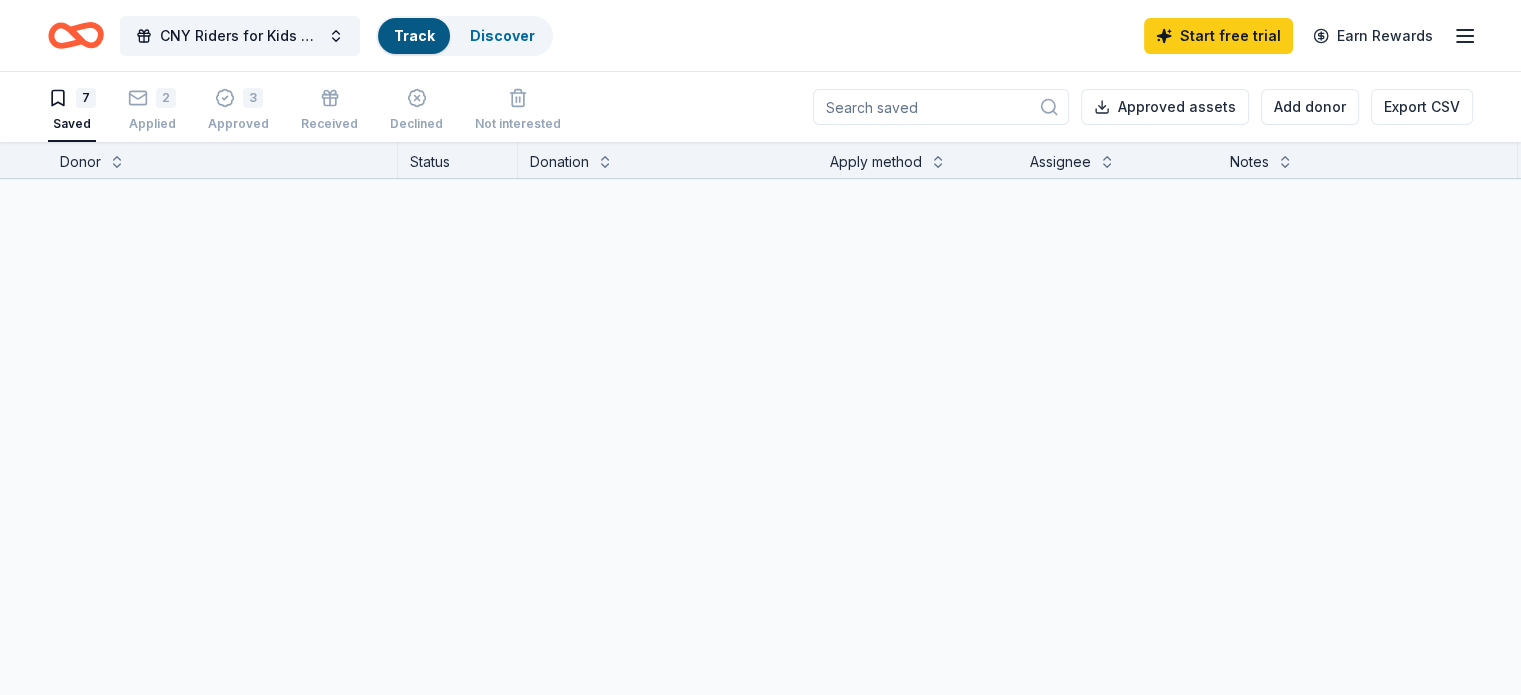scroll, scrollTop: 0, scrollLeft: 0, axis: both 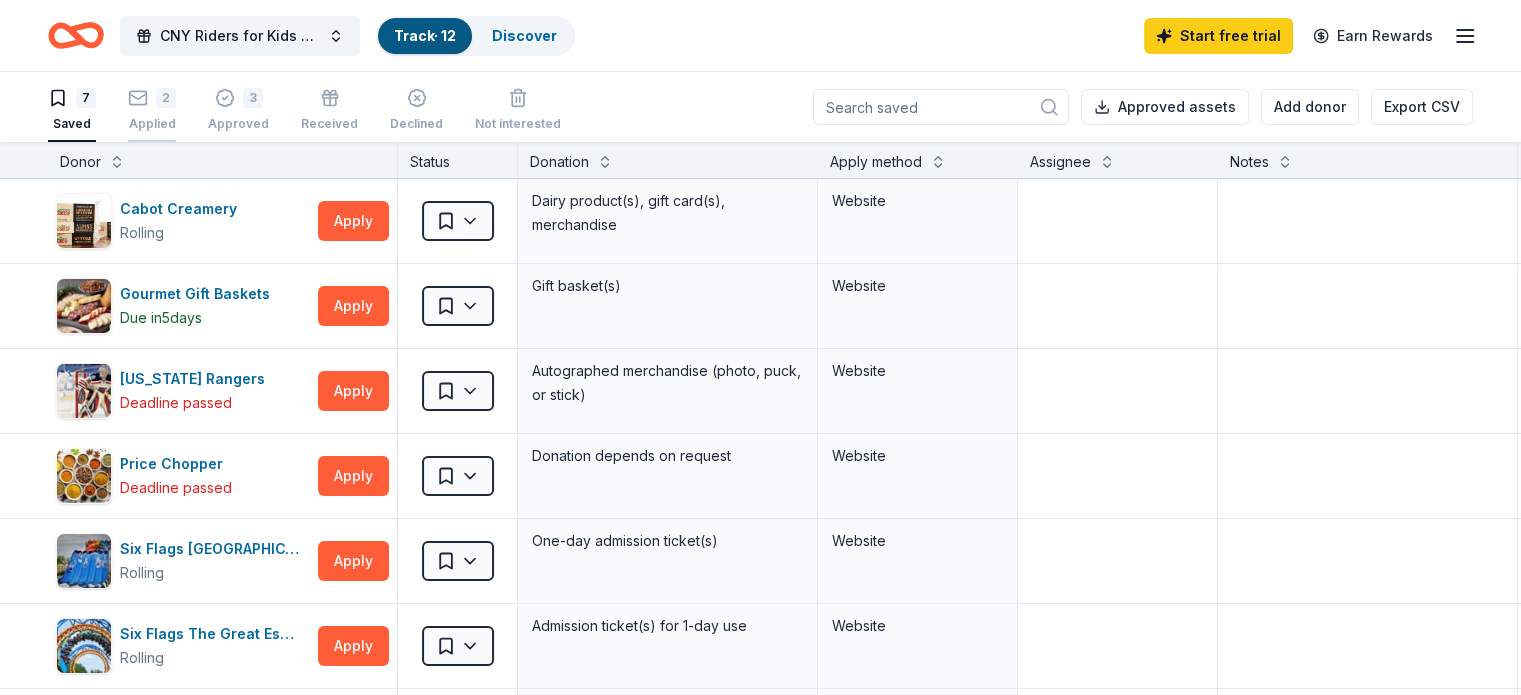 click on "2" at bounding box center (152, 98) 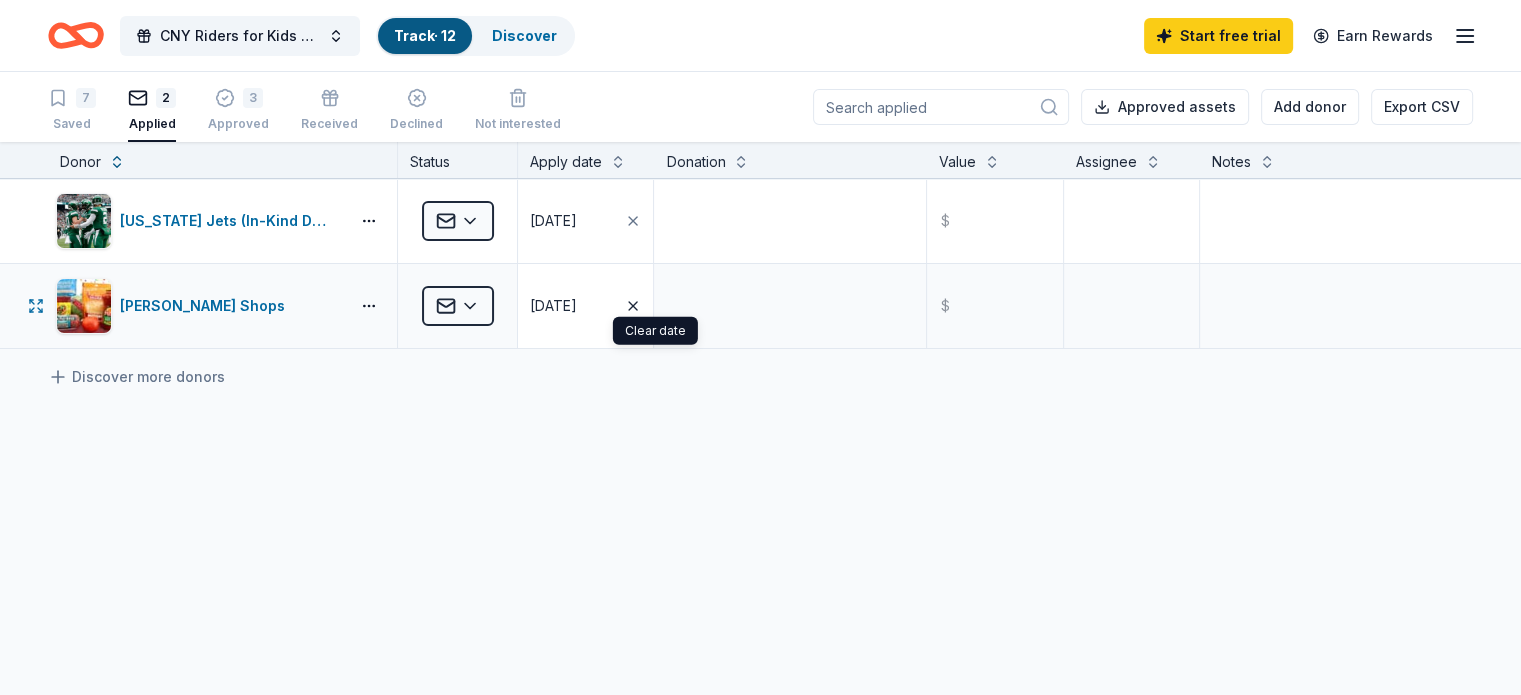 click 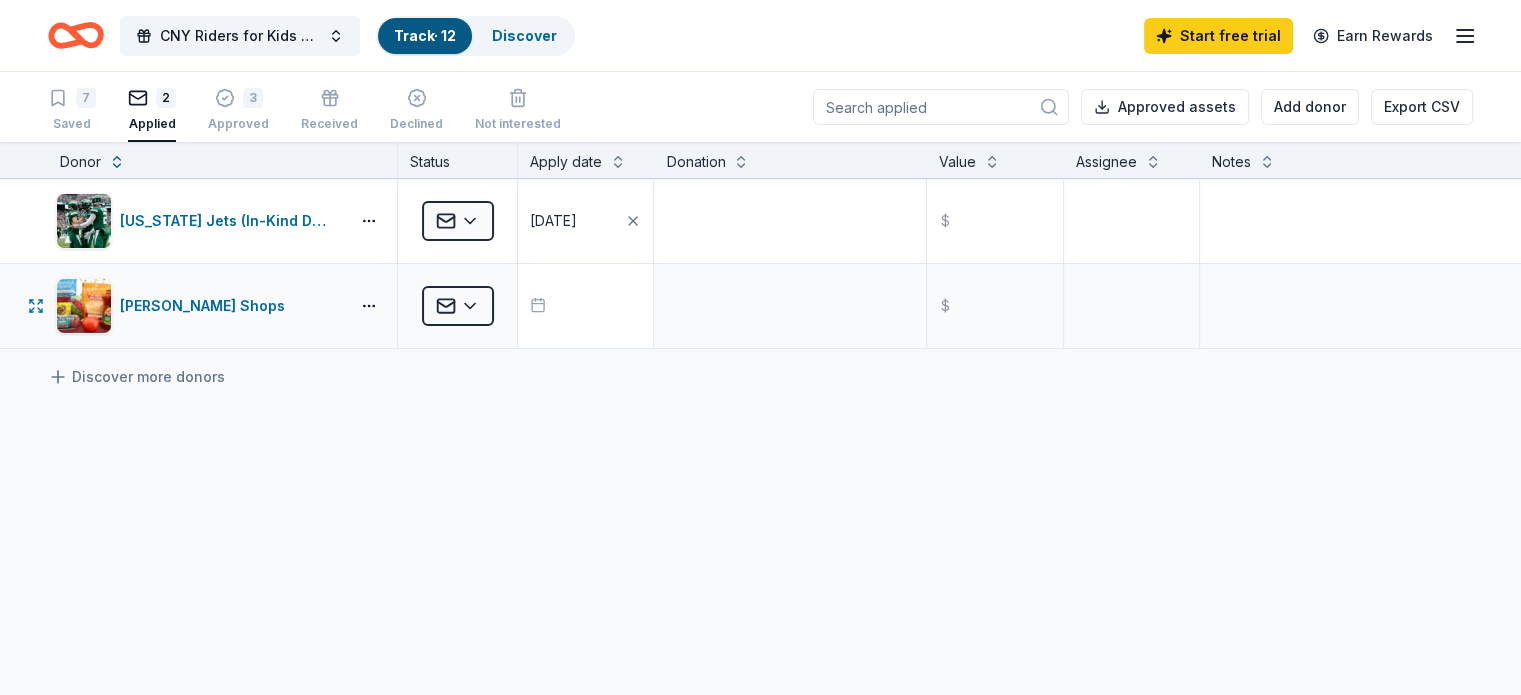click 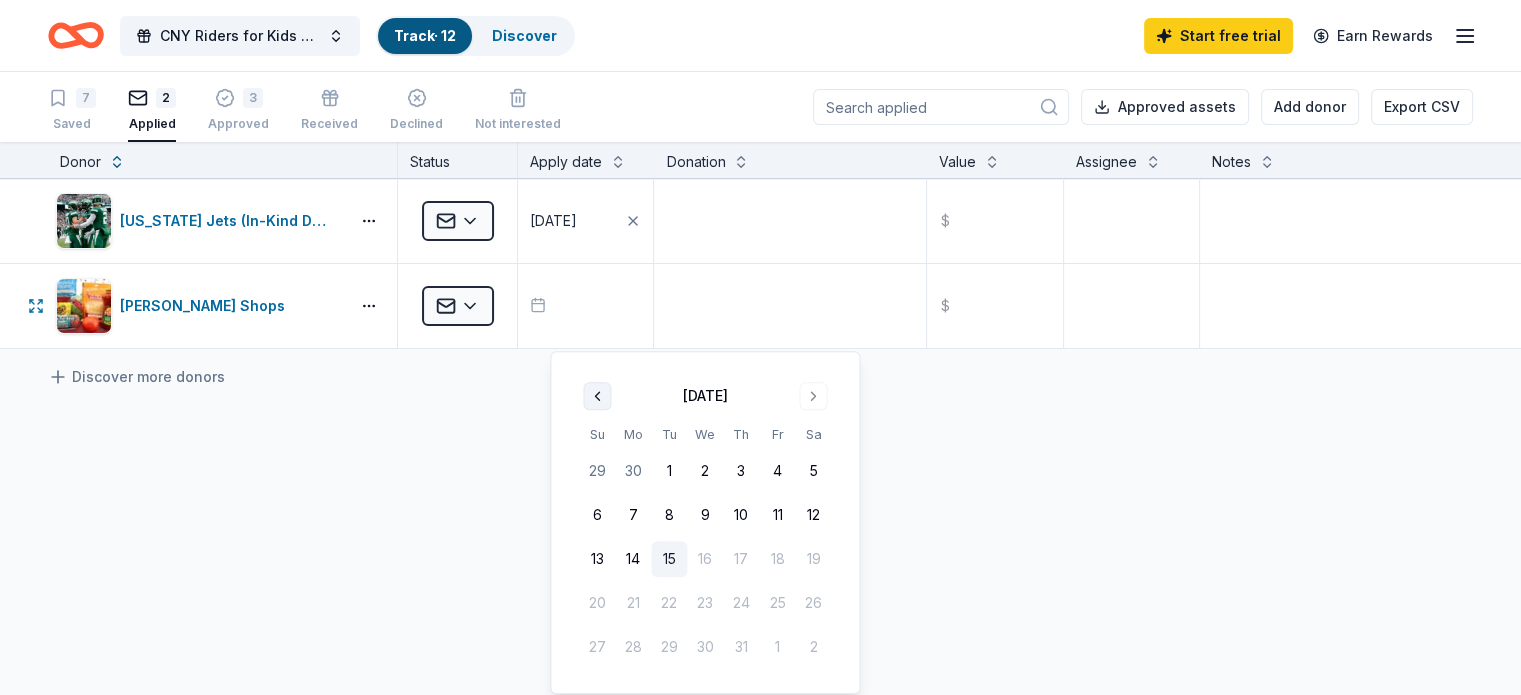 click at bounding box center [597, 396] 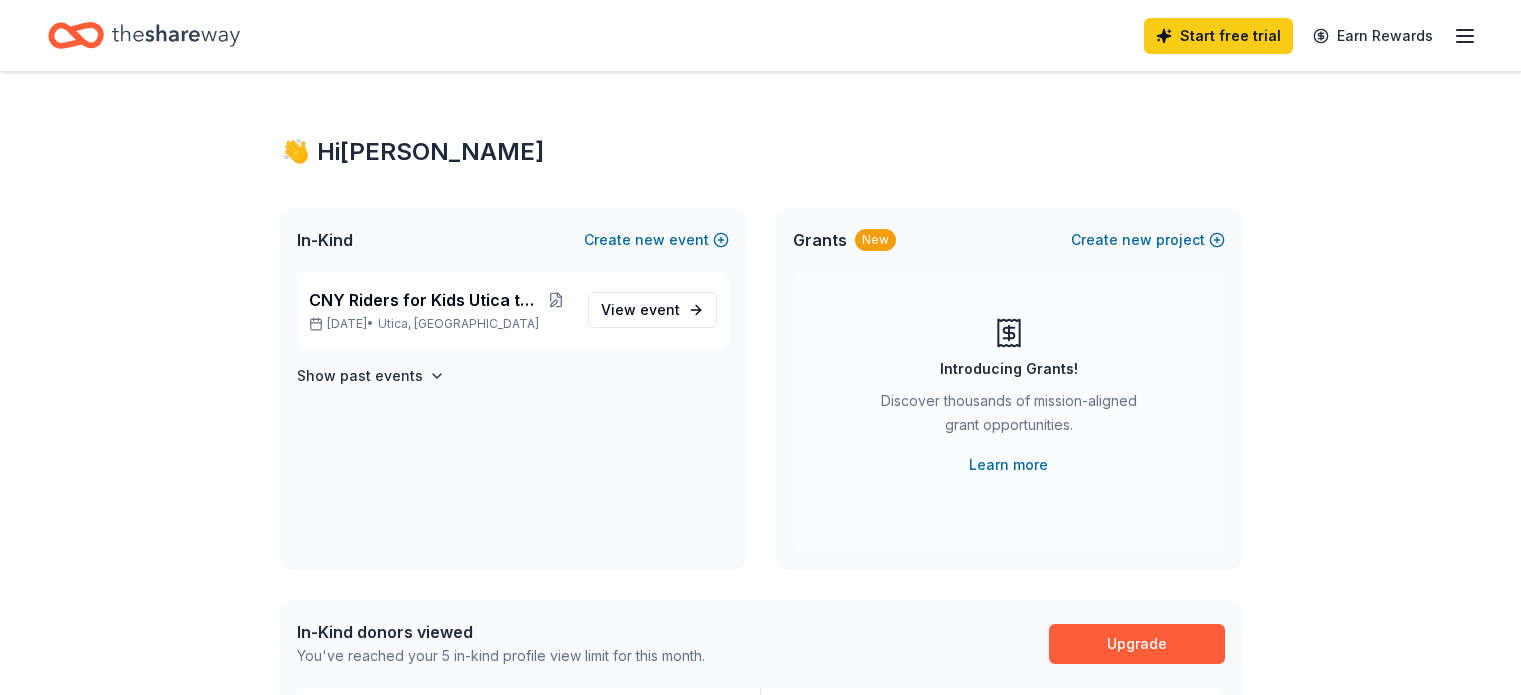 scroll, scrollTop: 0, scrollLeft: 0, axis: both 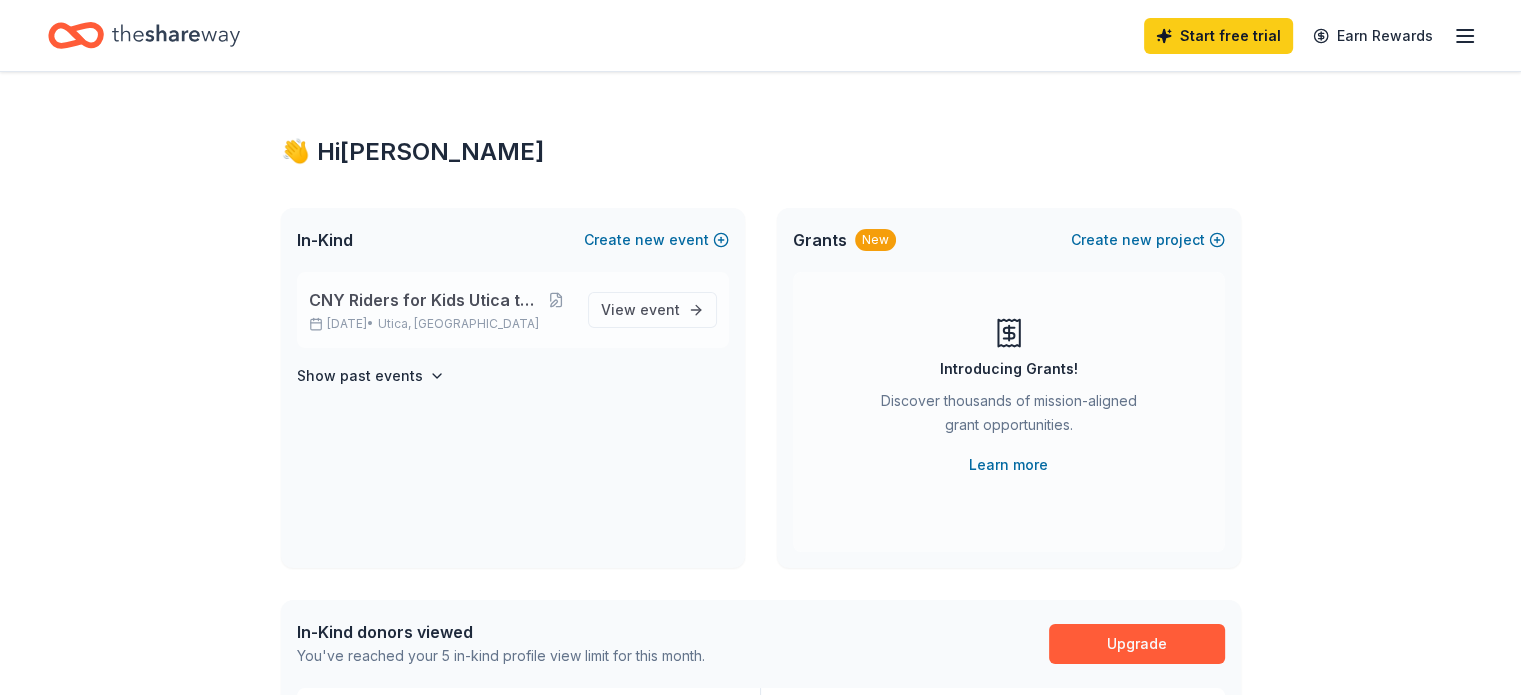 drag, startPoint x: 372, startPoint y: 294, endPoint x: 341, endPoint y: 302, distance: 32.01562 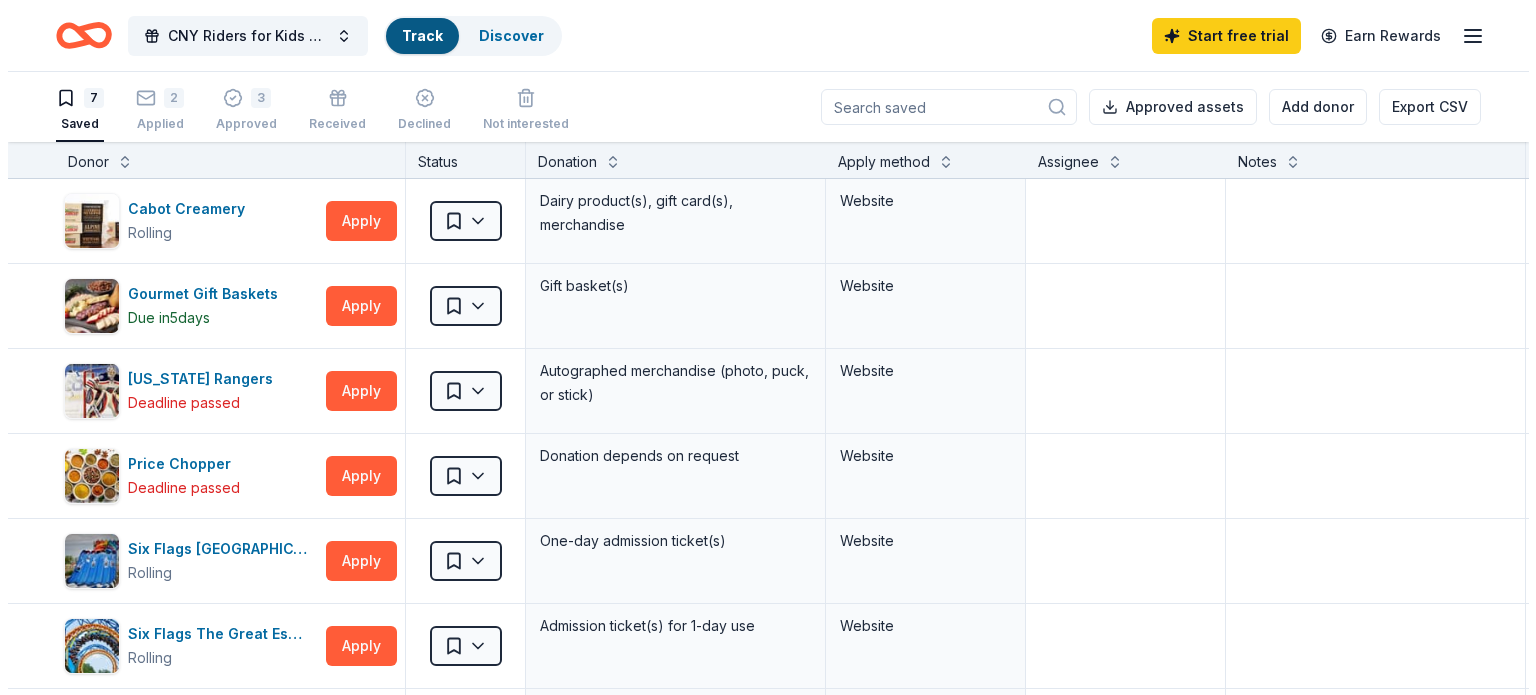 scroll, scrollTop: 0, scrollLeft: 0, axis: both 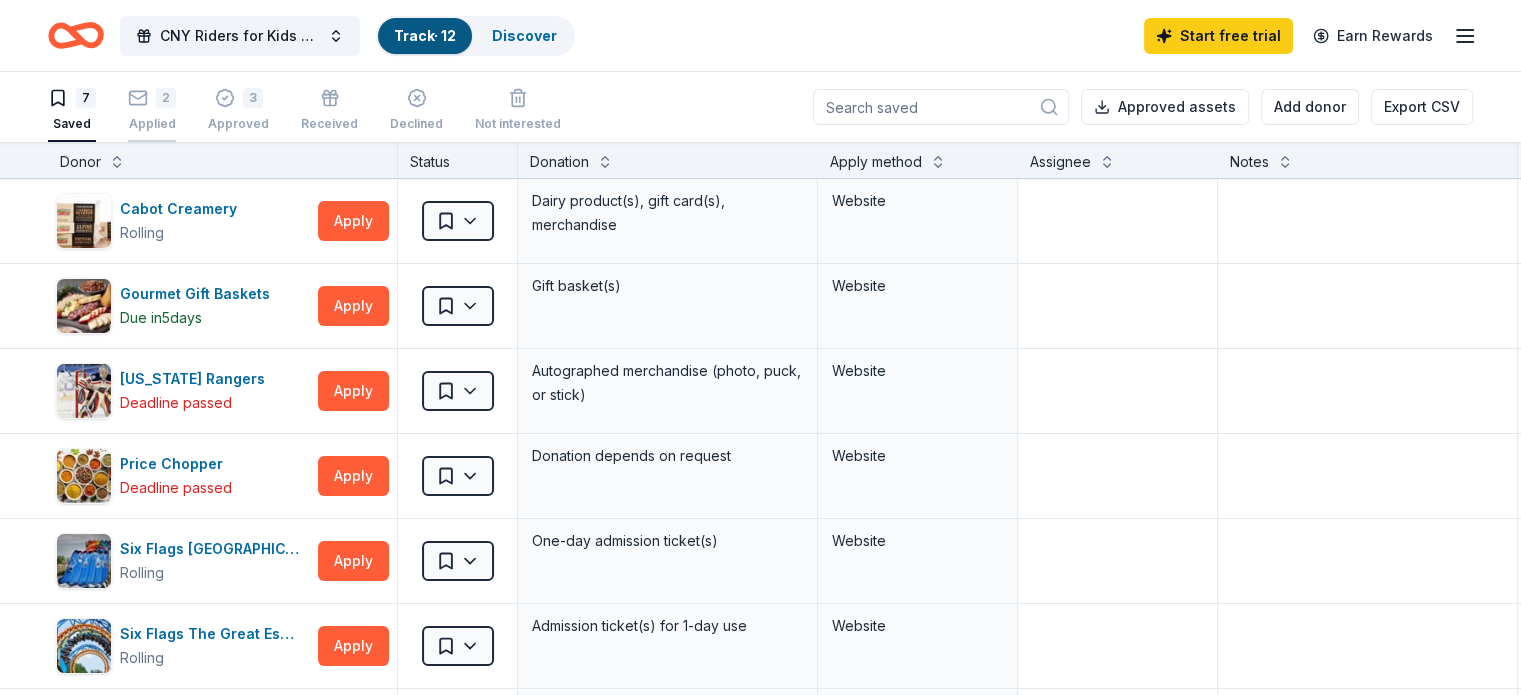 click on "2" at bounding box center [152, 98] 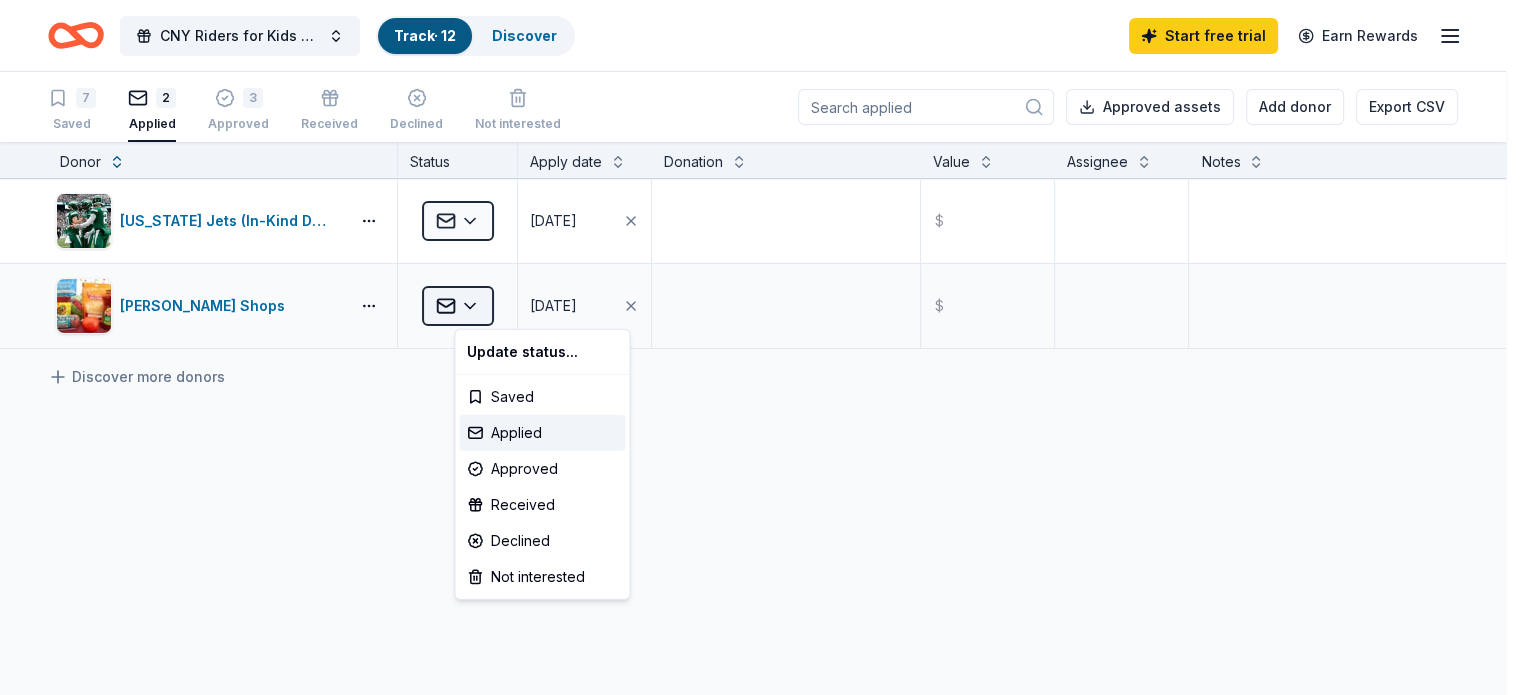 click on "CNY Riders for Kids Utica to Old Forge Track  · 12 Discover Start free  trial Earn Rewards 7 Saved 2 Applied 3 Approved Received Declined Not interested  Approved assets Add donor Export CSV Donor Status Apply date Donation Value Assignee Notes [US_STATE] Jets (In-Kind Donation) Applied [DATE] $ [PERSON_NAME] Shops Applied [DATE] $   Discover more donors Saved Update status... Saved Applied Approved Received Declined Not interested" at bounding box center [760, 347] 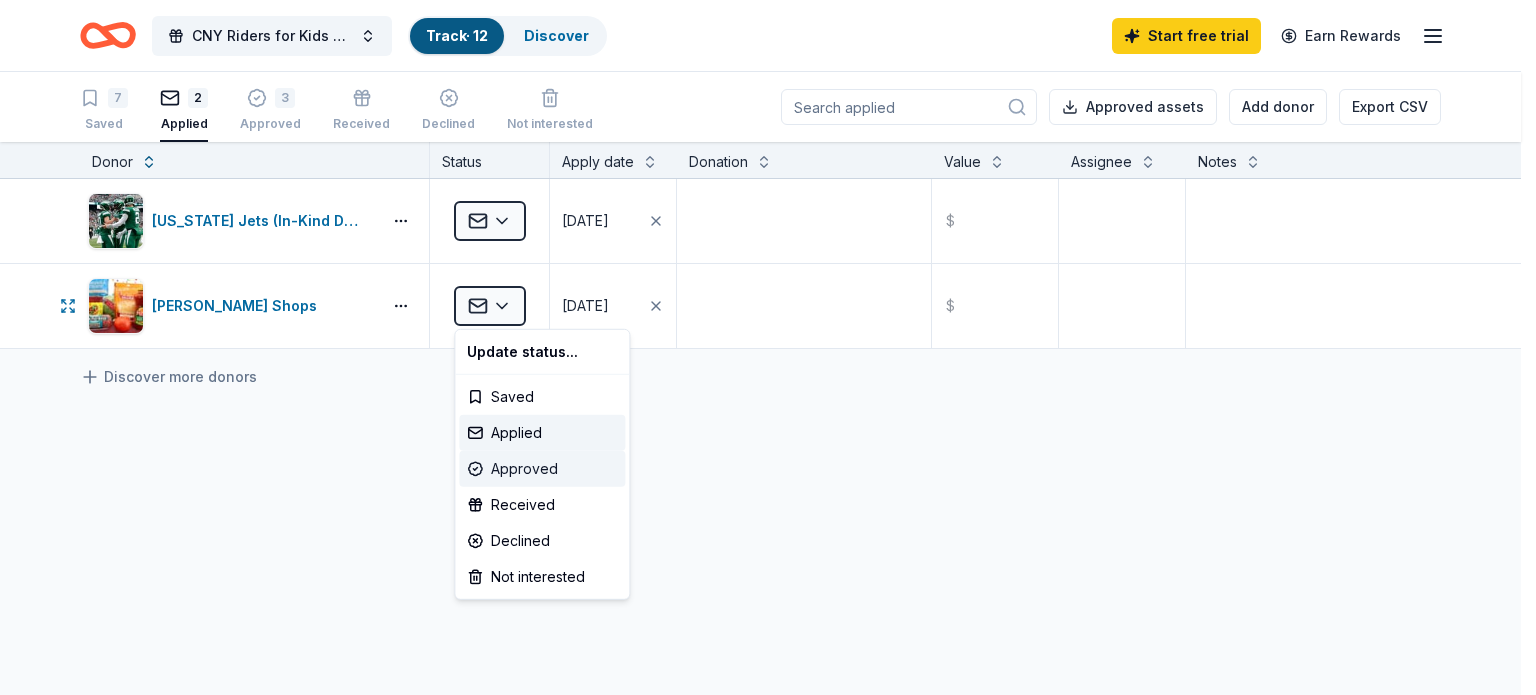 click on "Approved" at bounding box center [542, 469] 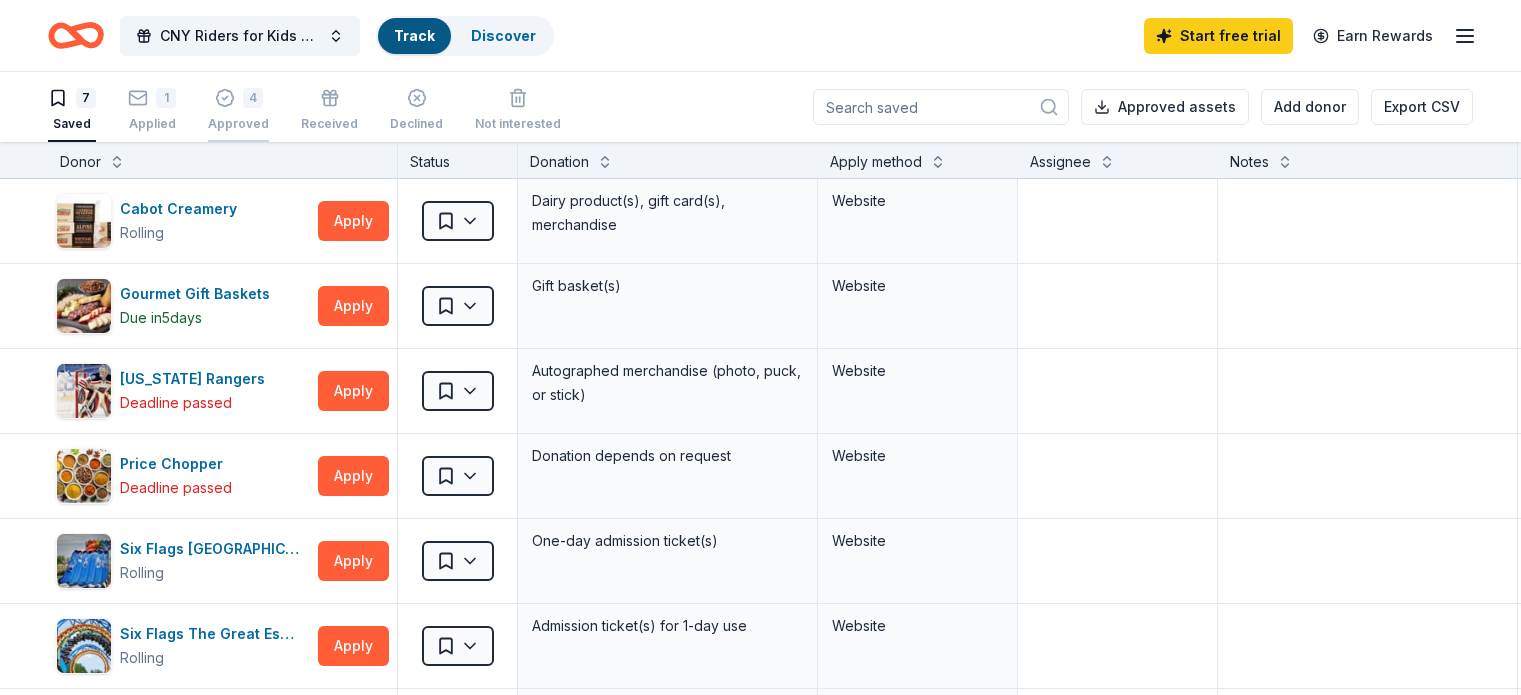 scroll, scrollTop: 0, scrollLeft: 0, axis: both 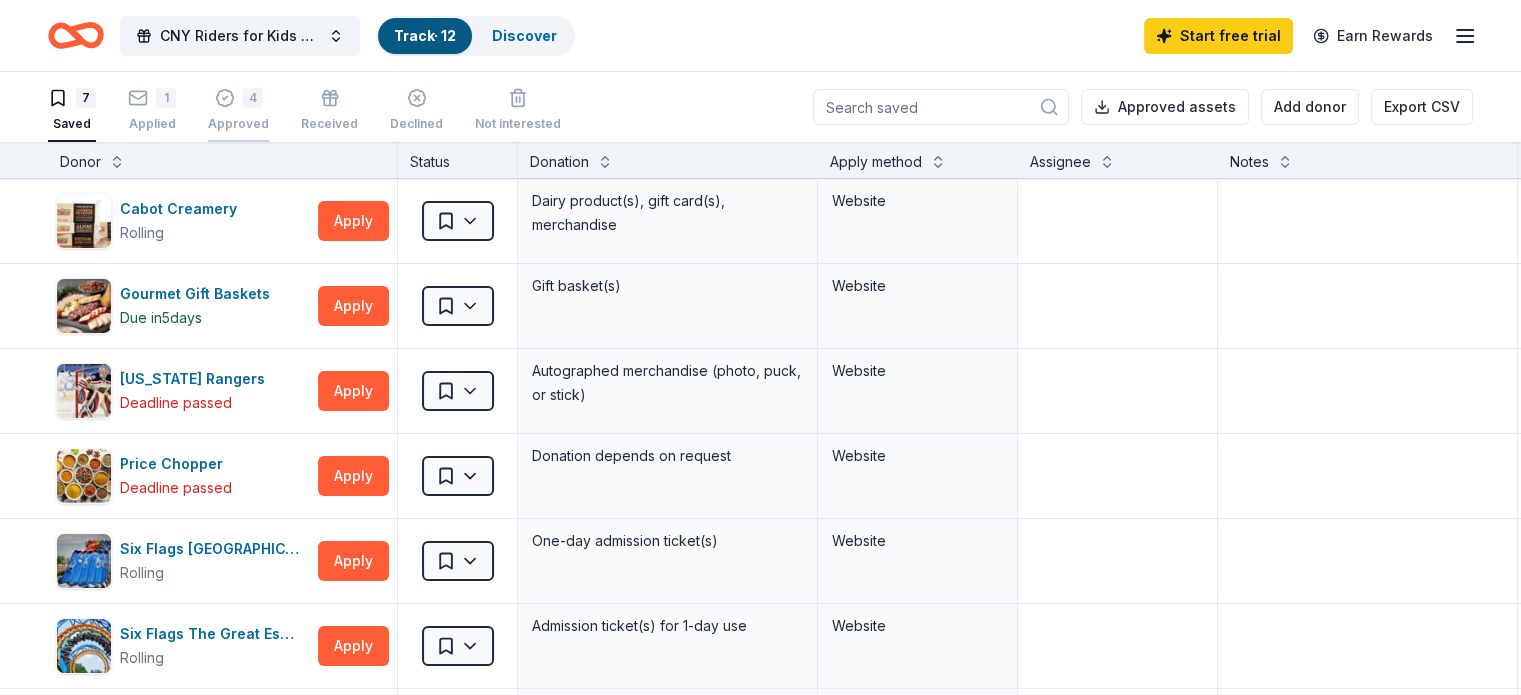 click on "4" at bounding box center (253, 98) 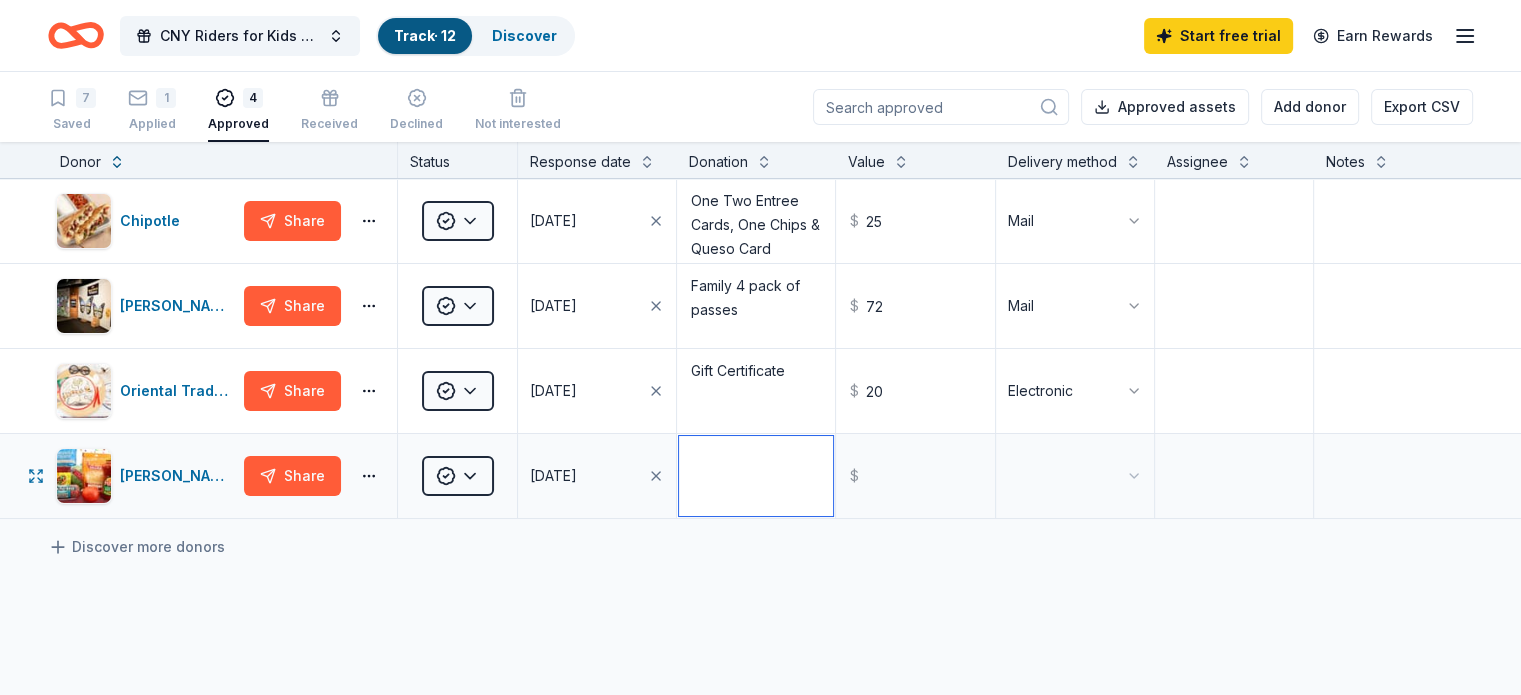 click at bounding box center (756, 476) 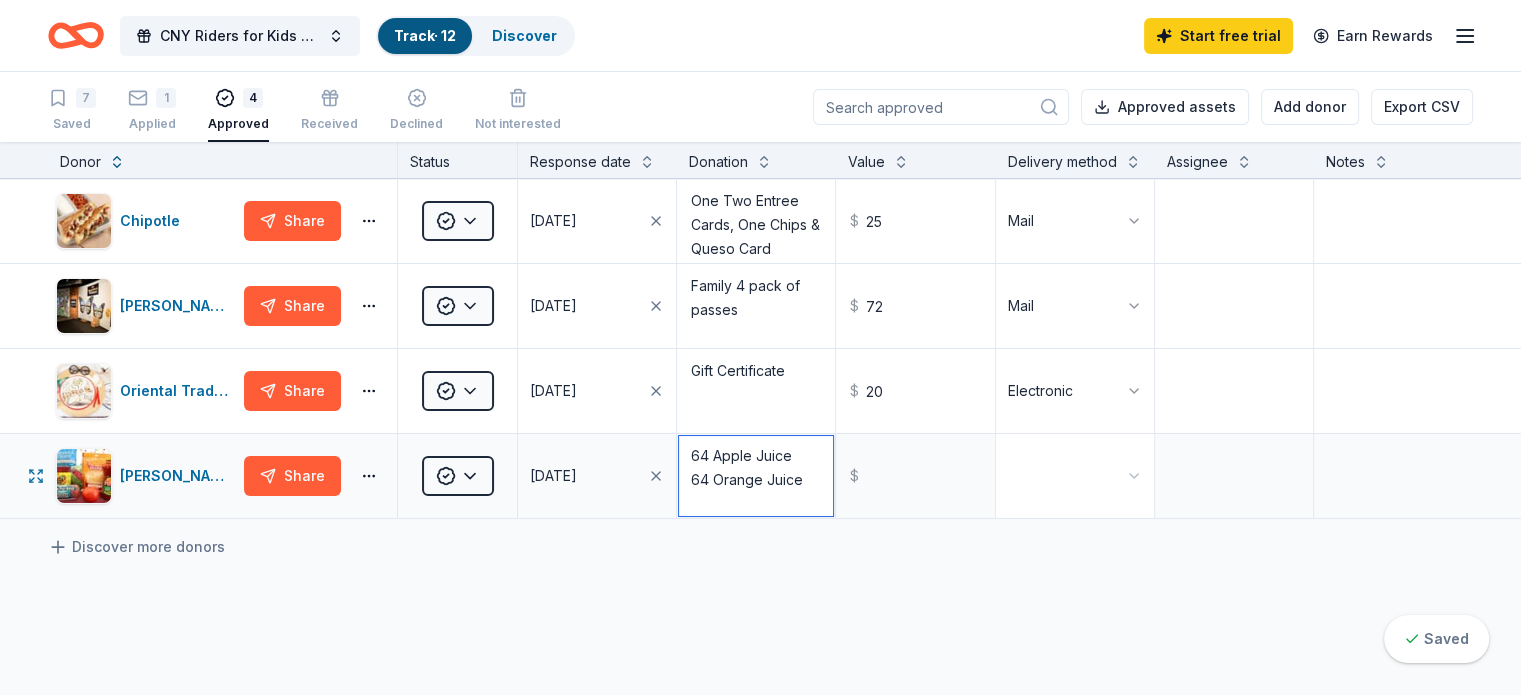 type on "64 Apple Juice
64 Orange Juice" 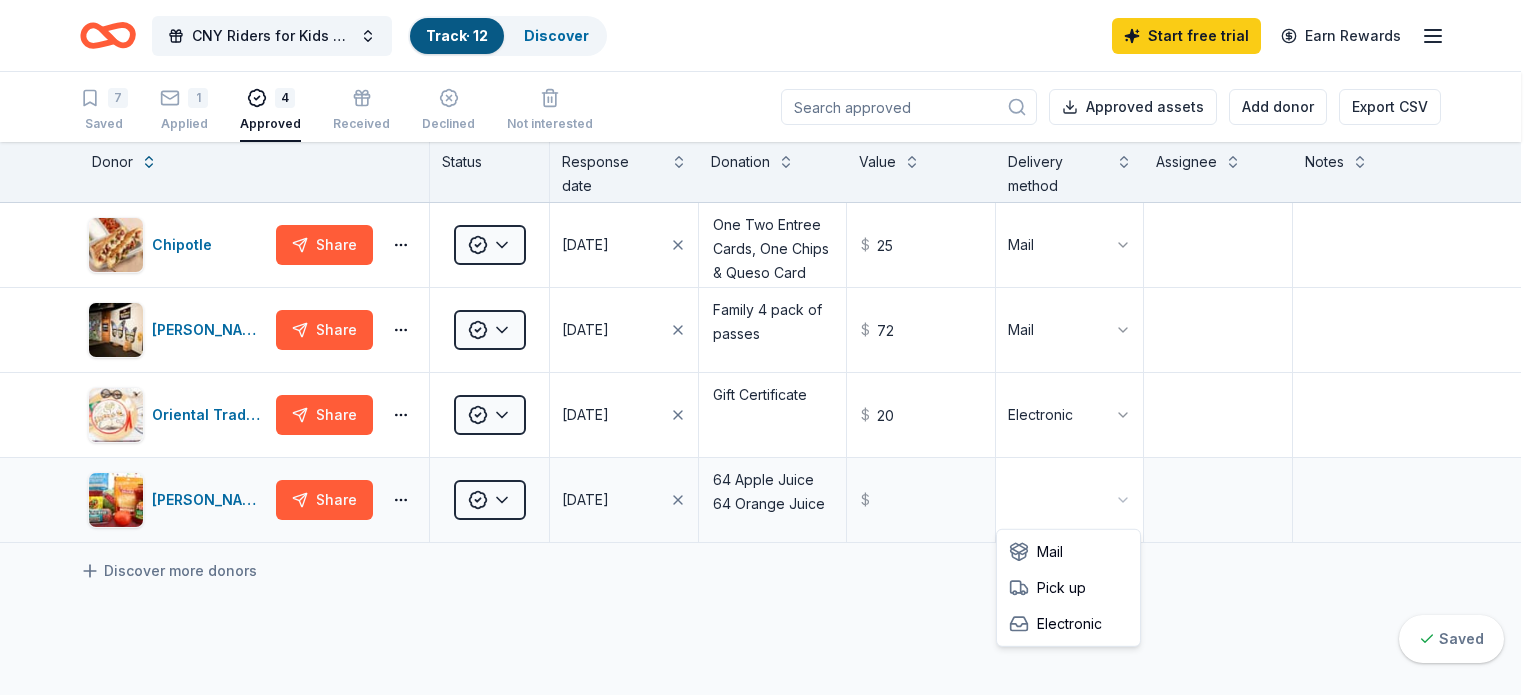 click on "CNY Riders for Kids Utica to Old Forge Track  · 12 Discover Start free  trial Earn Rewards 7 Saved 1 Applied 4 Approved Received Declined Not interested  Approved assets Add donor Export CSV Donor Status Response date Donation Value Delivery method Assignee Notes Chipotle  Share Approved 05/16/2025 One Two Entree Cards, One Chips & Queso Card  $ 25 Mail Milton J. Rubenstein Museum of Science & Technology  Share Approved 07/02/2025 Family 4 pack of passes $ 72 Mail Oriental Trading  Share Approved 06/01/2025 Gift Certificate $ 20 Electronic Stewart's Shops  Share Approved 07/15/2025 64 Apple Juice
64 Orange Juice $   Discover more donors Saved Mail Pick up Electronic" at bounding box center (768, 347) 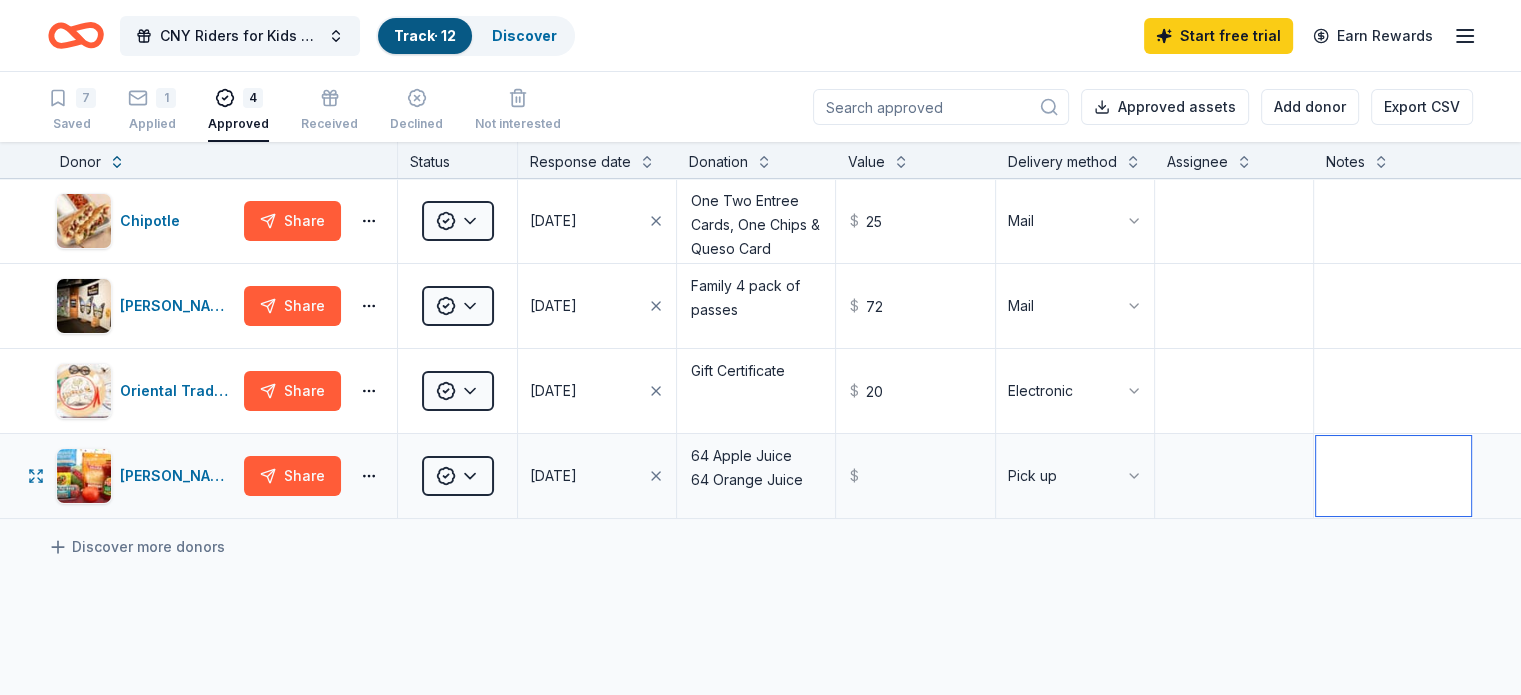 click at bounding box center [1393, 476] 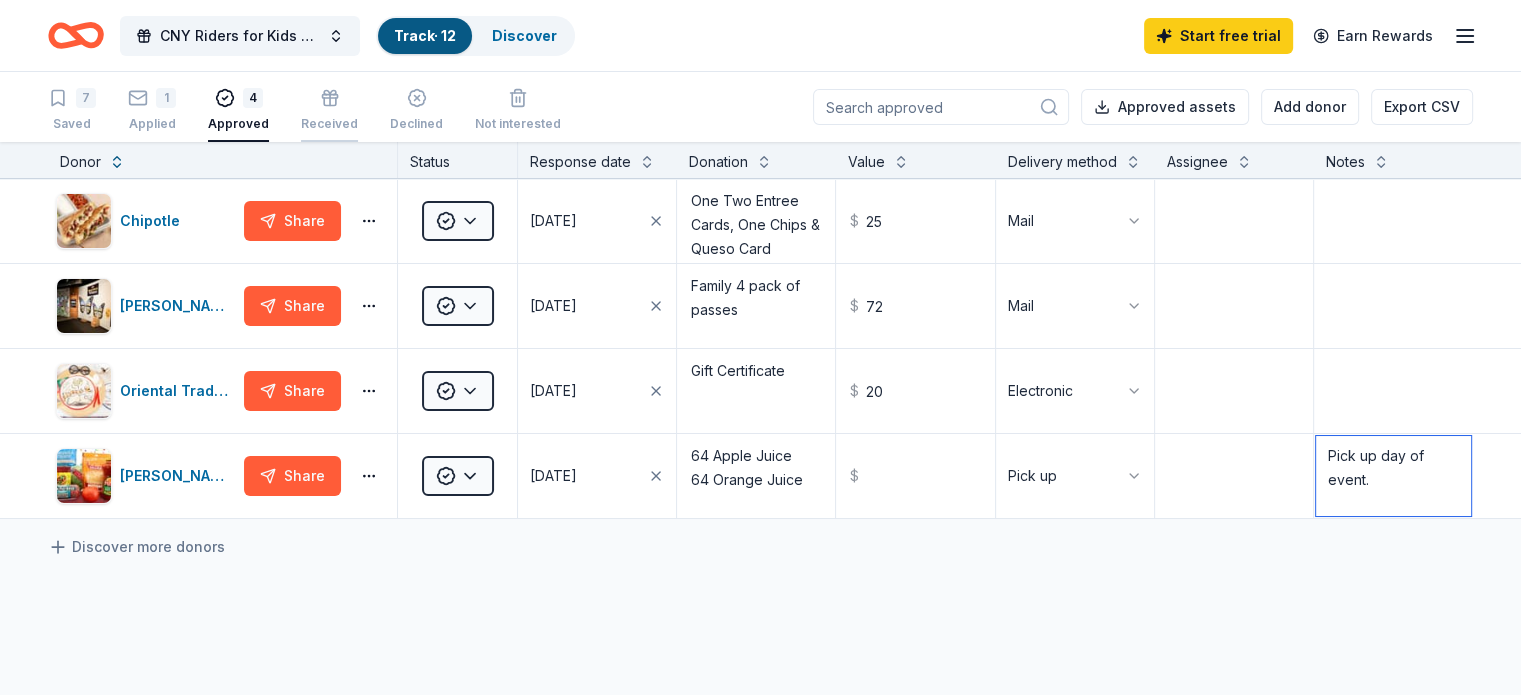 type on "Pick up day of event." 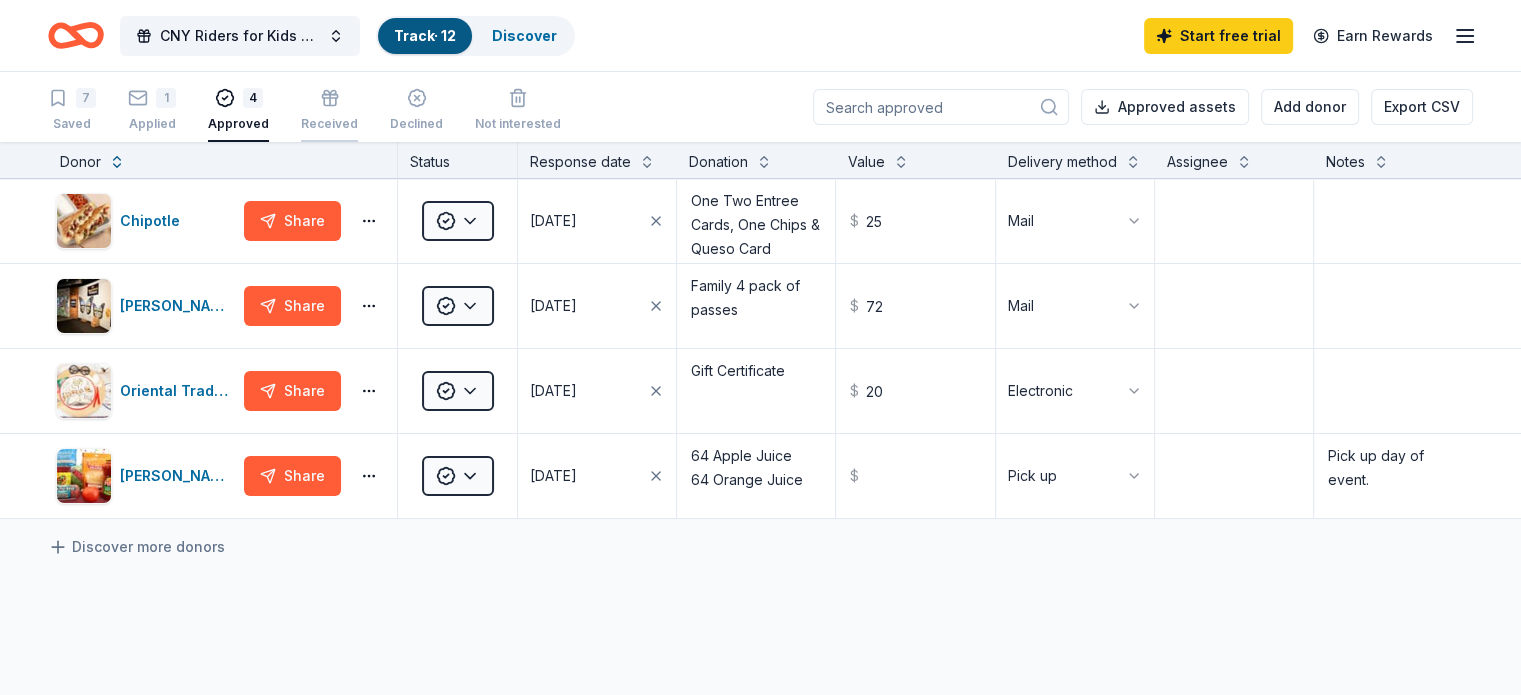 click on "Received" at bounding box center [329, 124] 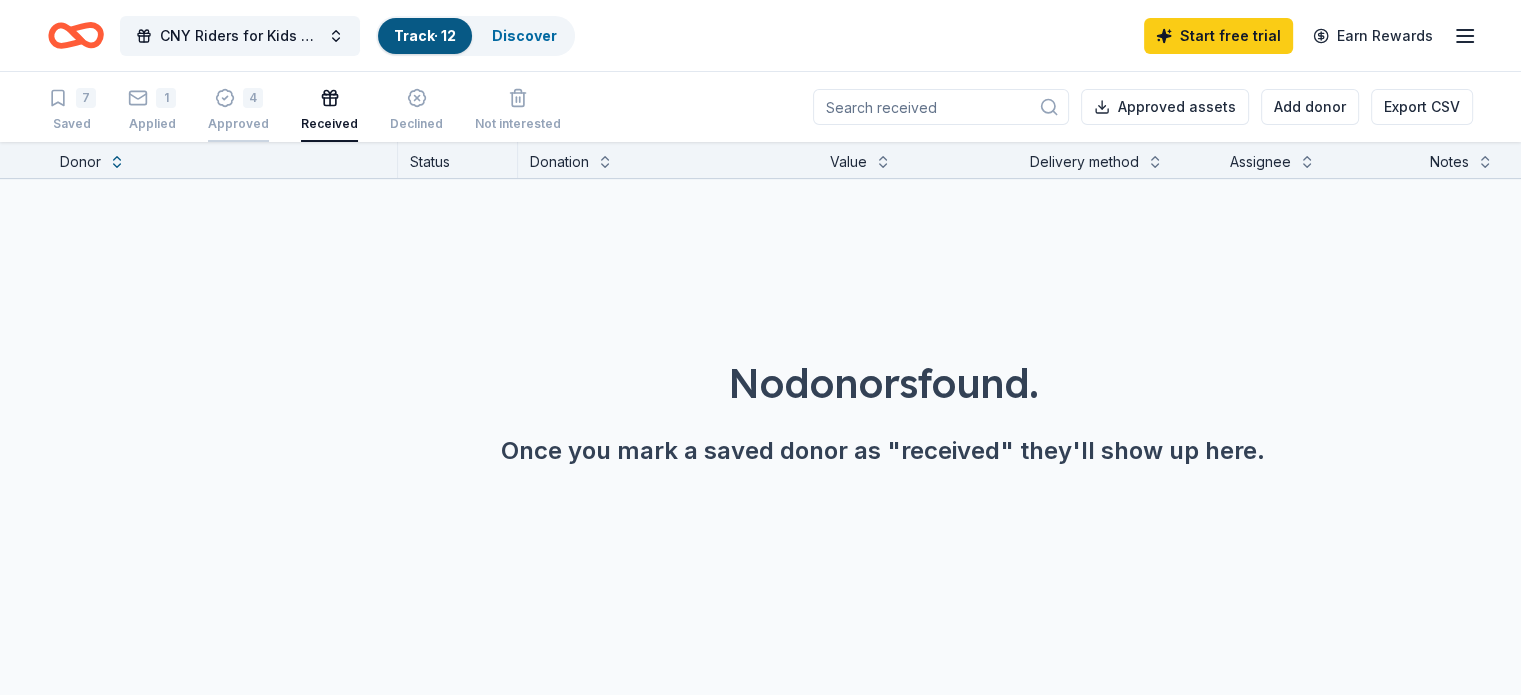 click on "Approved" at bounding box center (238, 124) 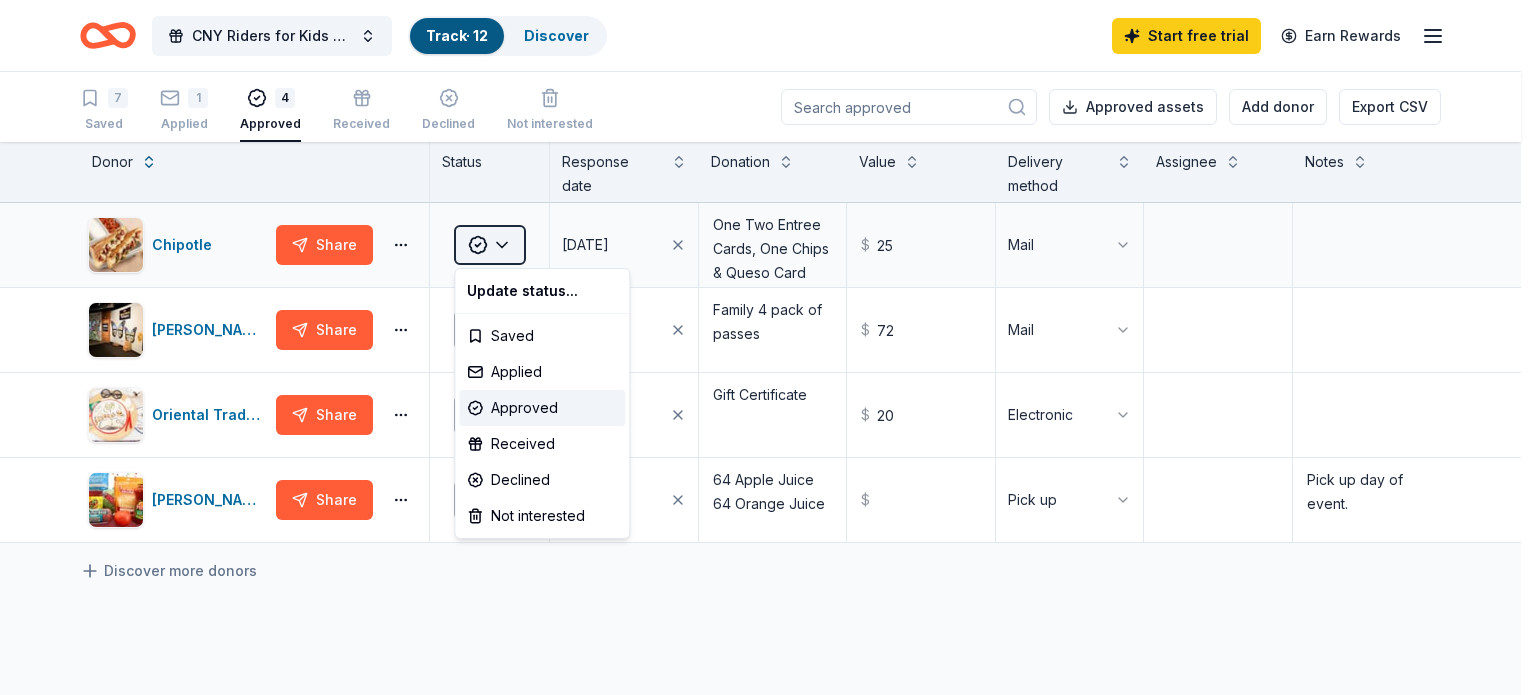 click on "CNY Riders for Kids Utica to Old Forge Track  · 12 Discover Start free  trial Earn Rewards 7 Saved 1 Applied 4 Approved Received Declined Not interested  Approved assets Add donor Export CSV Donor Status Response date Donation Value Delivery method Assignee Notes Chipotle  Share Approved 05/16/2025 One Two Entree Cards, One Chips & Queso Card  $ 25 Mail Milton J. Rubenstein Museum of Science & Technology  Share Approved 07/02/2025 Family 4 pack of passes $ 72 Mail Oriental Trading  Share Approved 06/01/2025 Gift Certificate $ 20 Electronic Stewart's Shops  Share Approved 07/15/2025 64 Apple Juice
64 Orange Juice $ Pick up Pick up day of event.   Discover more donors Saved Update status... Saved Applied Approved Received Declined Not interested" at bounding box center (768, 347) 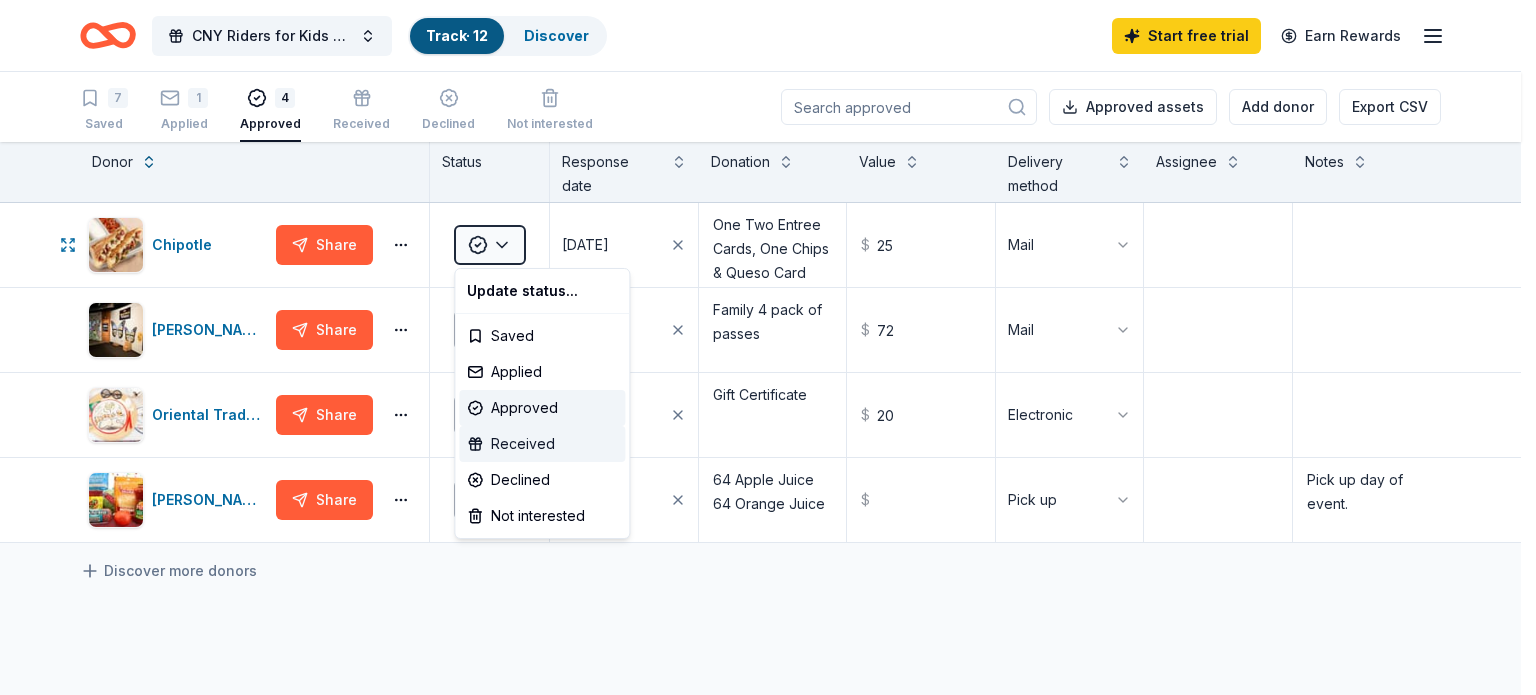 click on "Received" at bounding box center (542, 444) 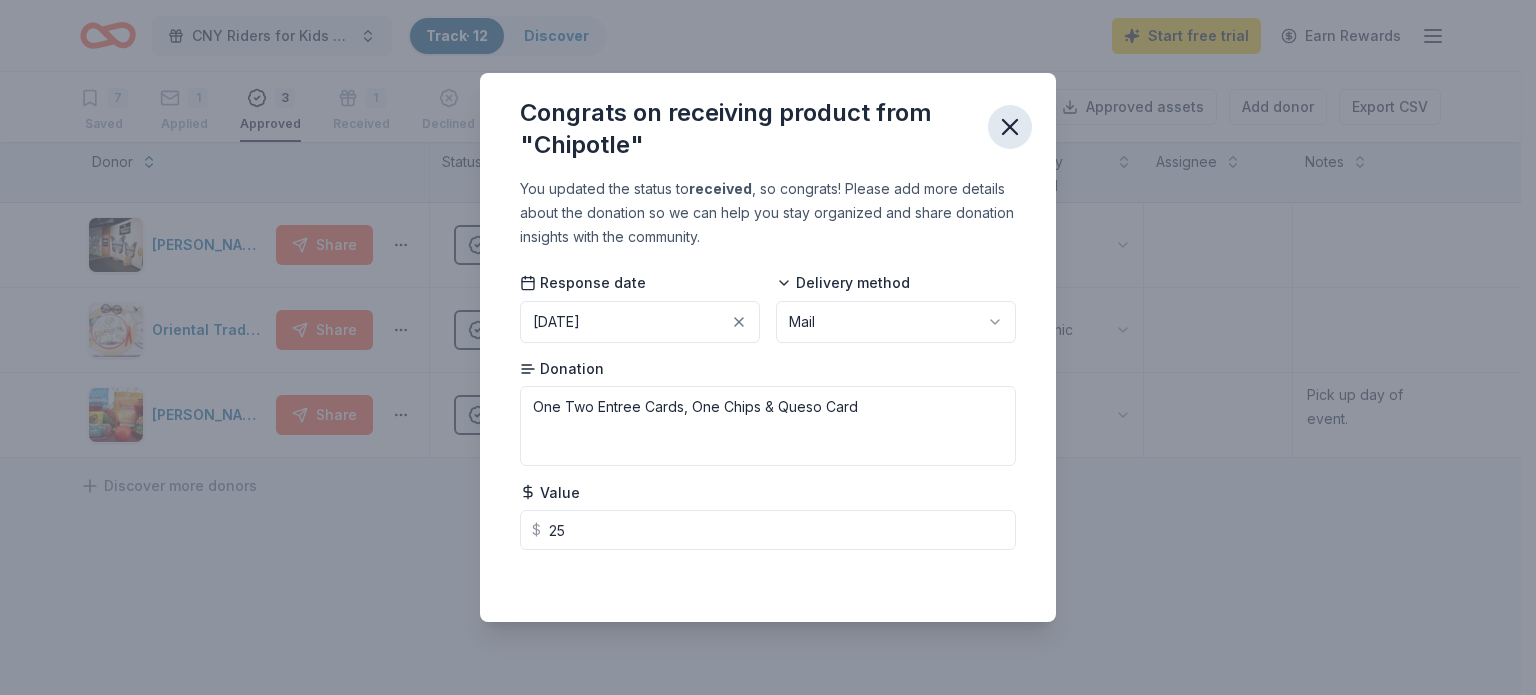 click 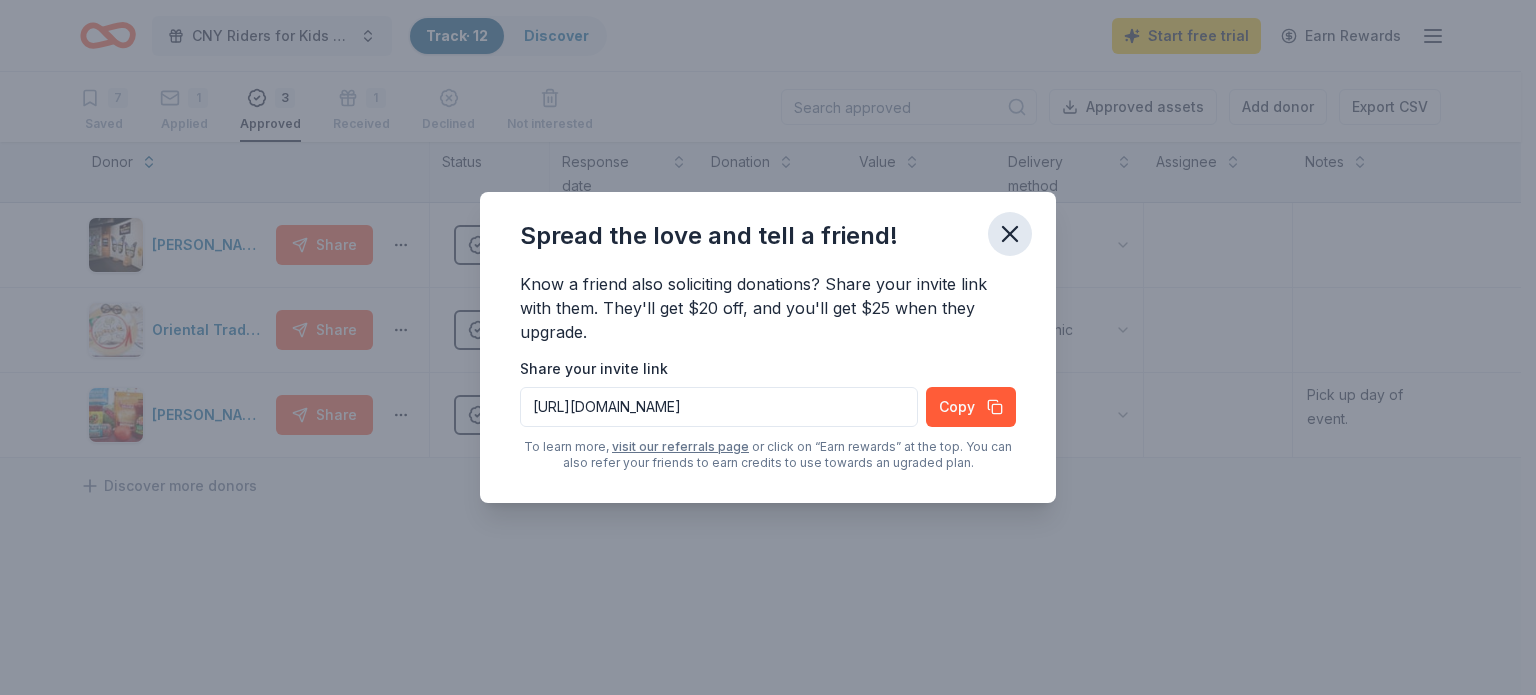 click 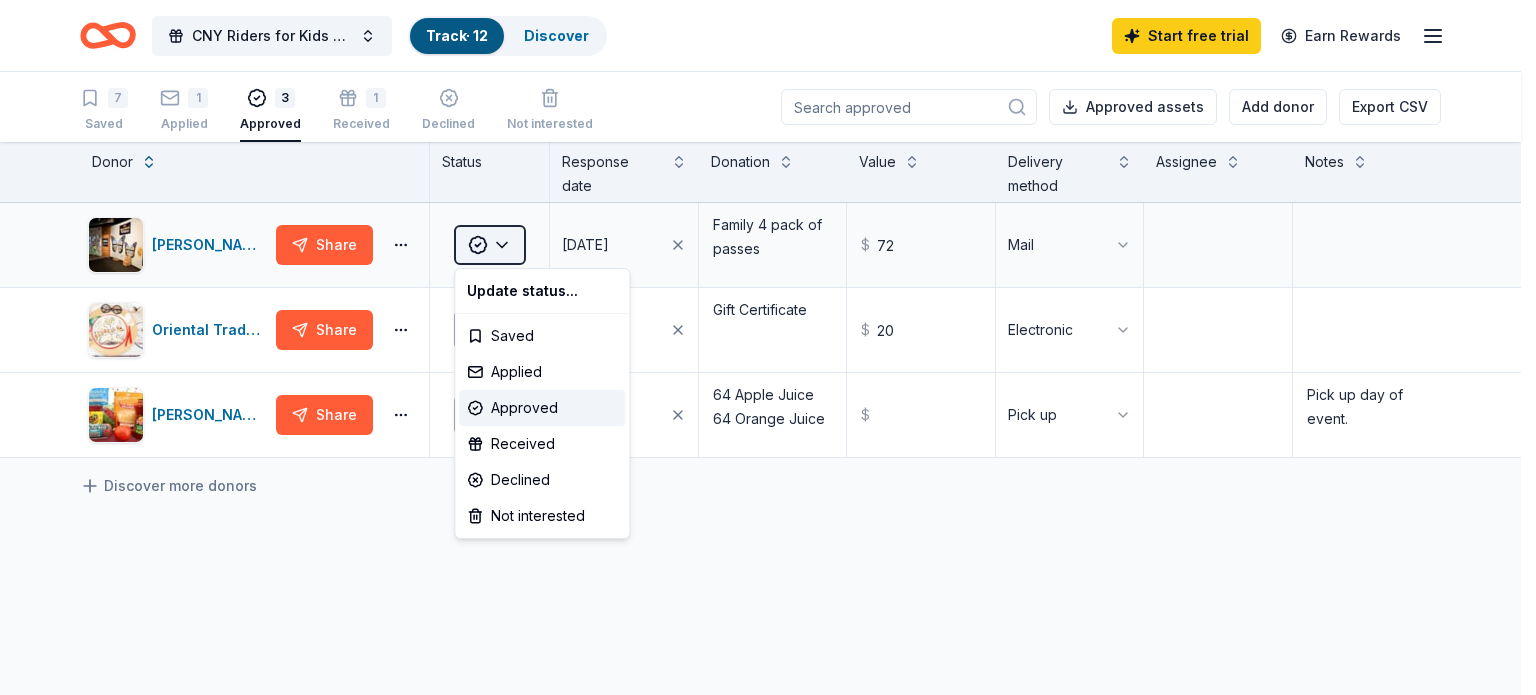 click on "CNY Riders for Kids Utica to Old Forge Track  · 12 Discover Start free  trial Earn Rewards 7 Saved 1 Applied 3 Approved 1 Received Declined Not interested  Approved assets Add donor Export CSV Donor Status Response date Donation Value Delivery method Assignee Notes Milton J. Rubenstein Museum of Science & Technology  Share Approved 07/02/2025 Family 4 pack of passes $ 72 Mail Oriental Trading  Share Approved 06/01/2025 Gift Certificate $ 20 Electronic Stewart's Shops  Share Approved 07/15/2025 64 Apple Juice
64 Orange Juice $ Pick up Pick up day of event.   Discover more donors Saved Update status... Saved Applied Approved Received Declined Not interested" at bounding box center [768, 347] 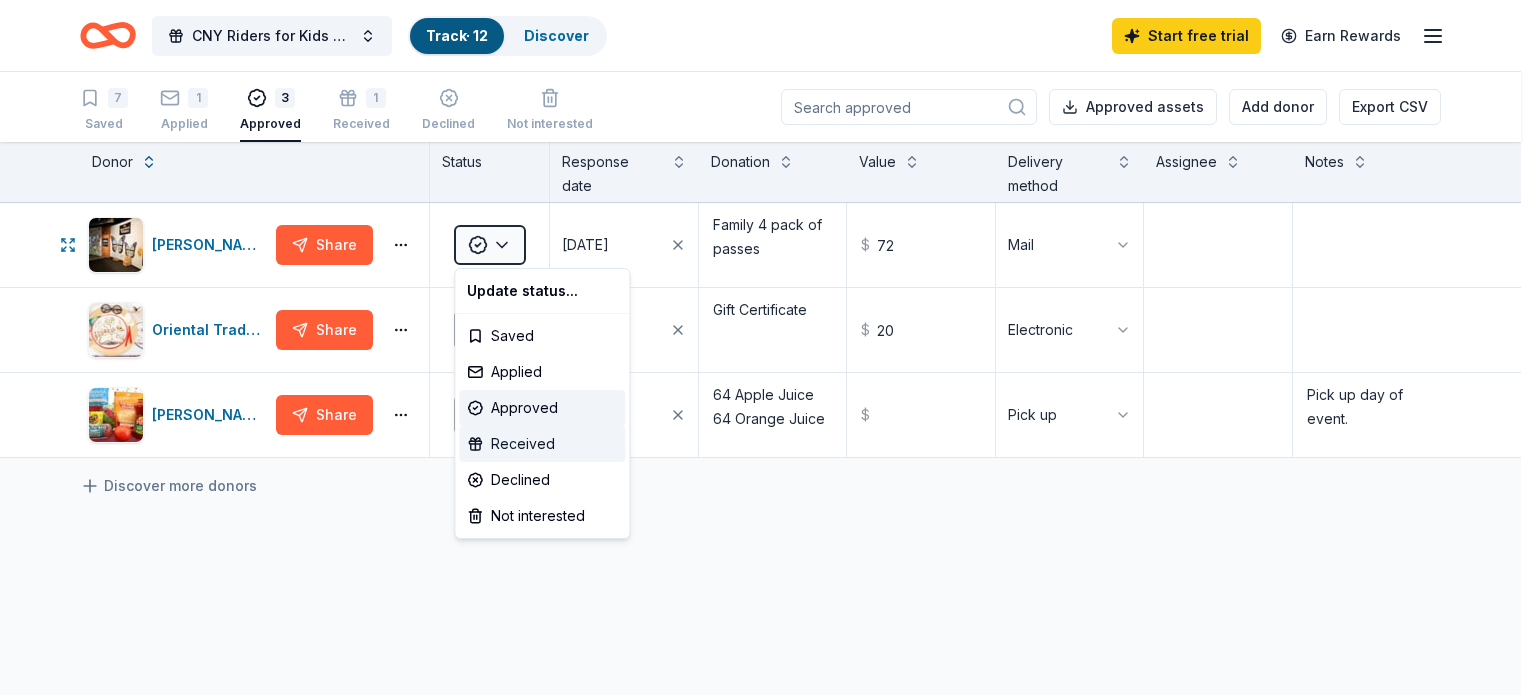 click on "Received" at bounding box center [542, 444] 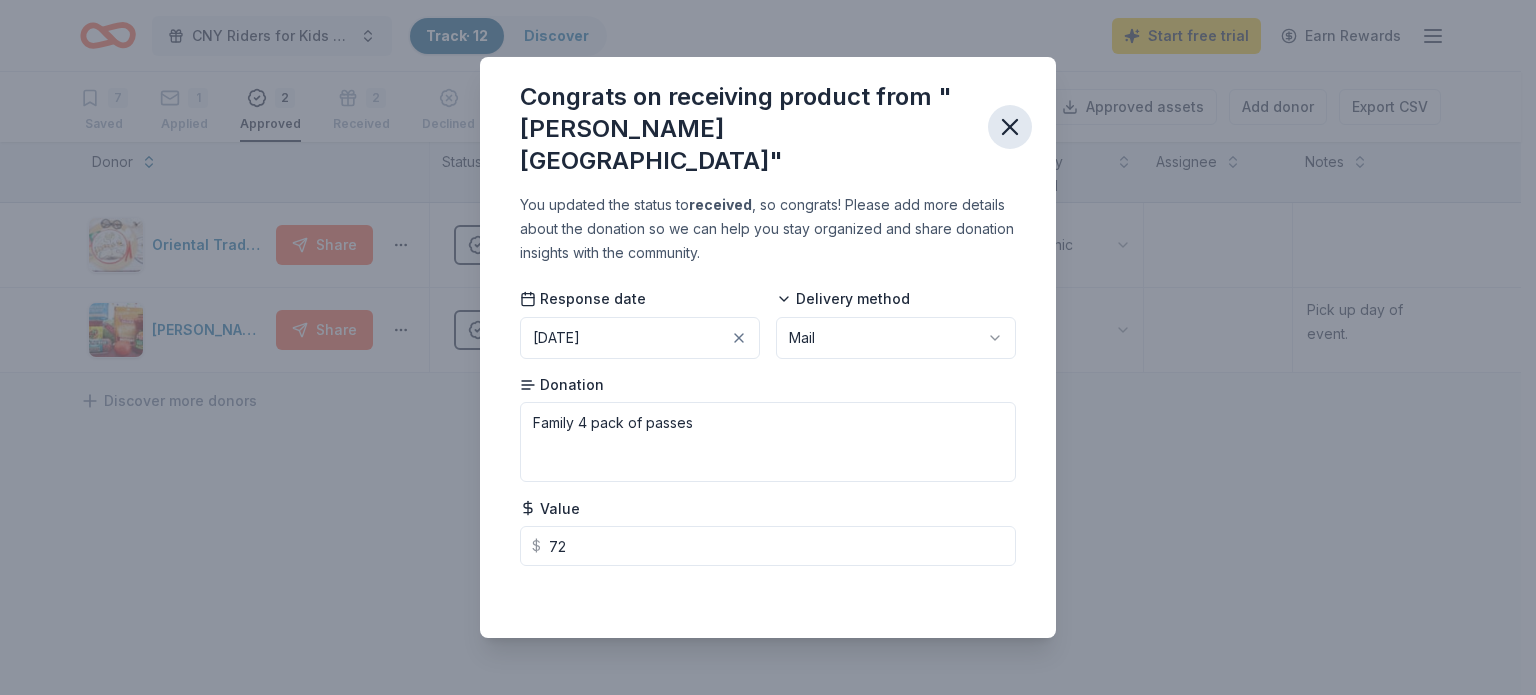 click 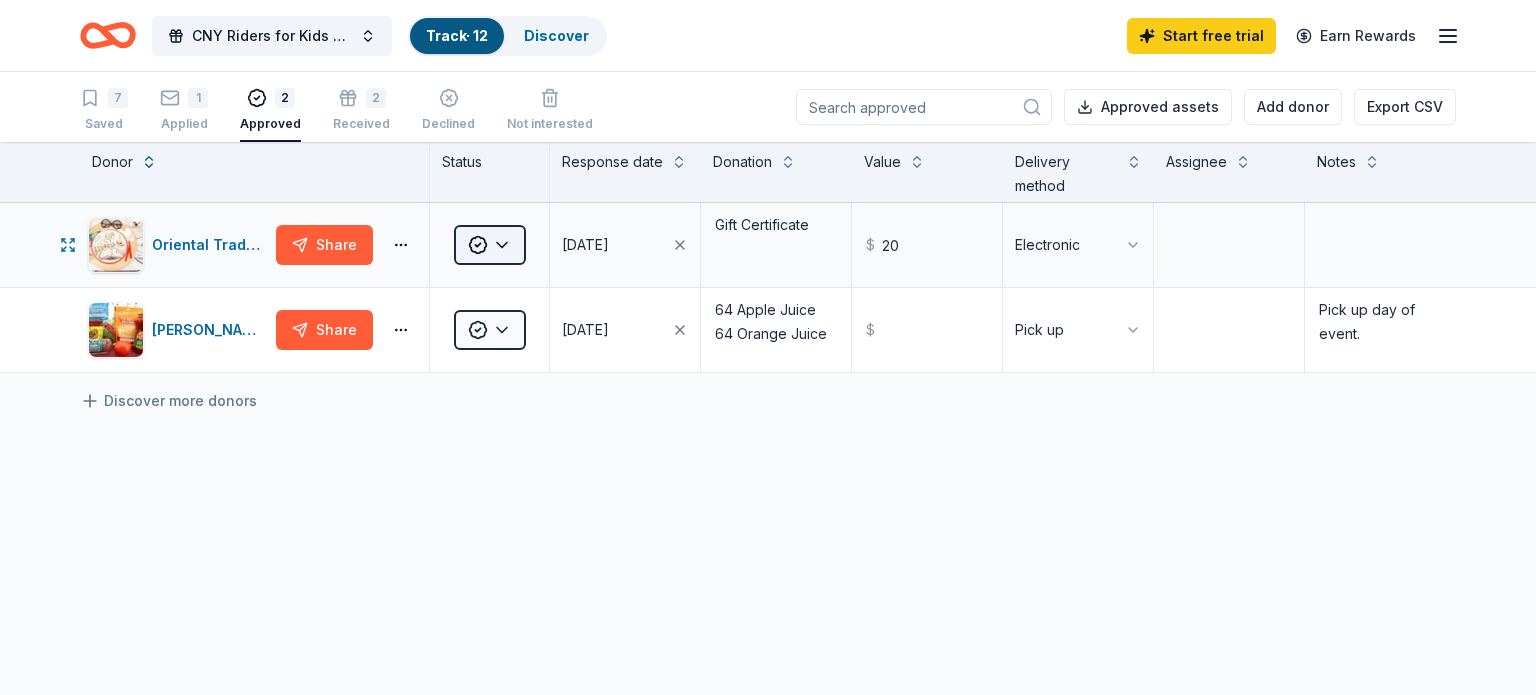 click on "CNY Riders for Kids Utica to Old Forge Track  · 12 Discover Start free  trial Earn Rewards 7 Saved 1 Applied 2 Approved 2 Received Declined Not interested  Approved assets Add donor Export CSV Donor Status Response date Donation Value Delivery method Assignee Notes Oriental Trading  Share Approved 06/01/2025 Gift Certificate $ 20 Electronic Stewart's Shops  Share Approved 07/15/2025 64 Apple Juice
64 Orange Juice $ Pick up Pick up day of event.   Discover more donors Saved" at bounding box center [768, 347] 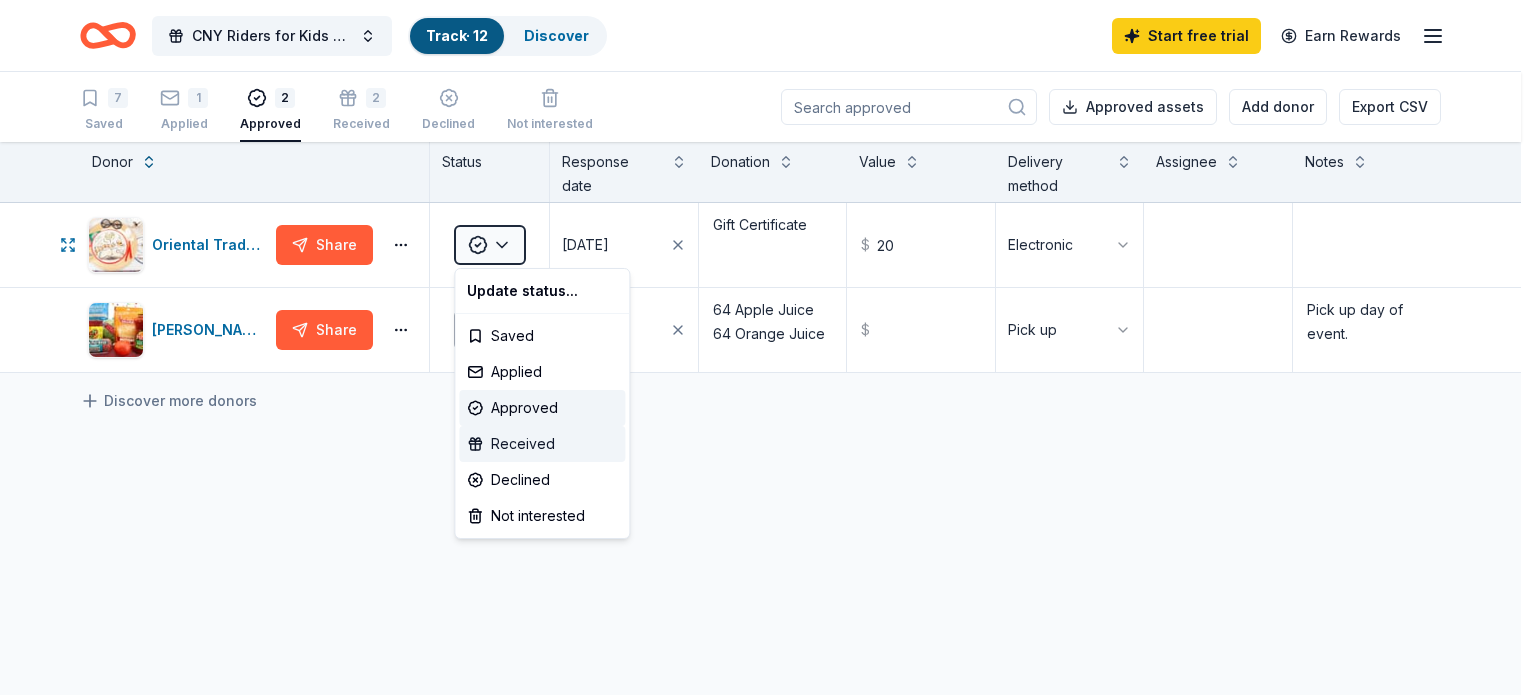 click on "Received" at bounding box center [542, 444] 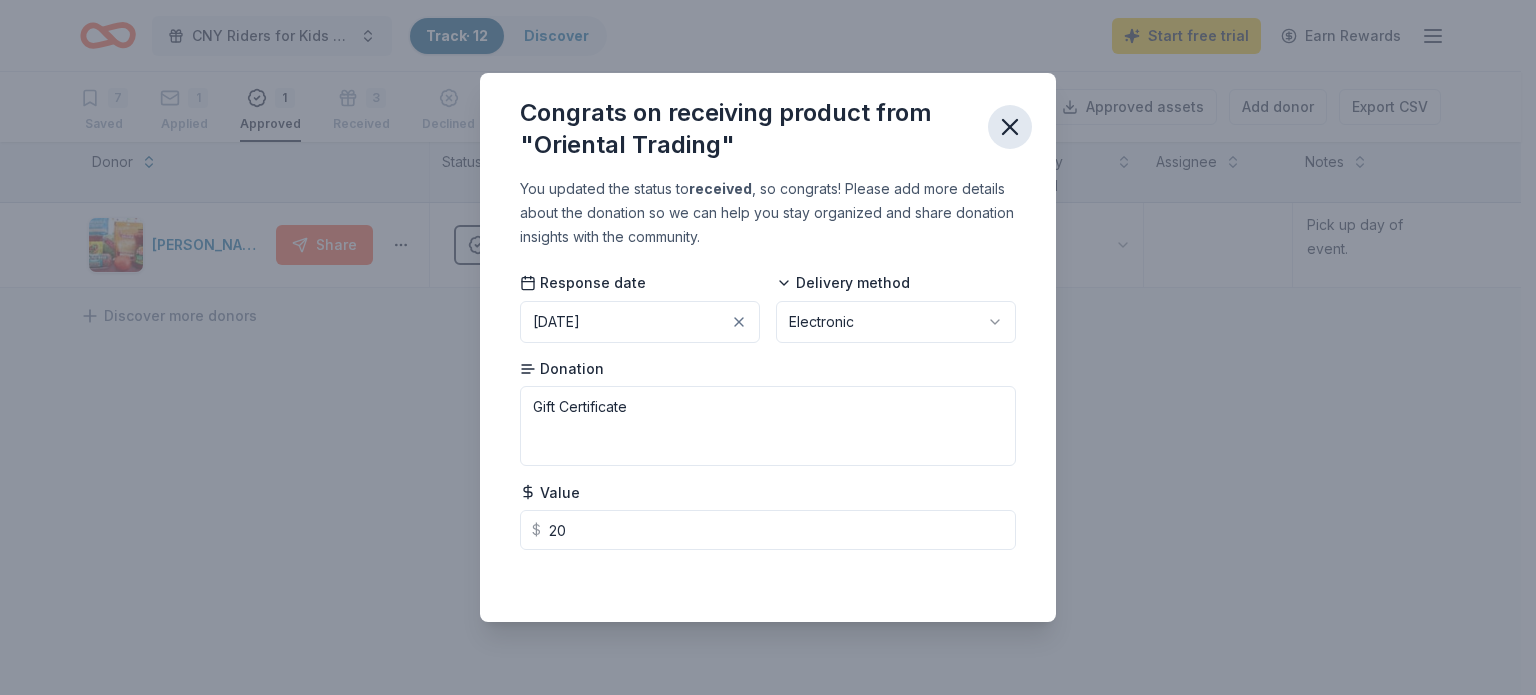 click 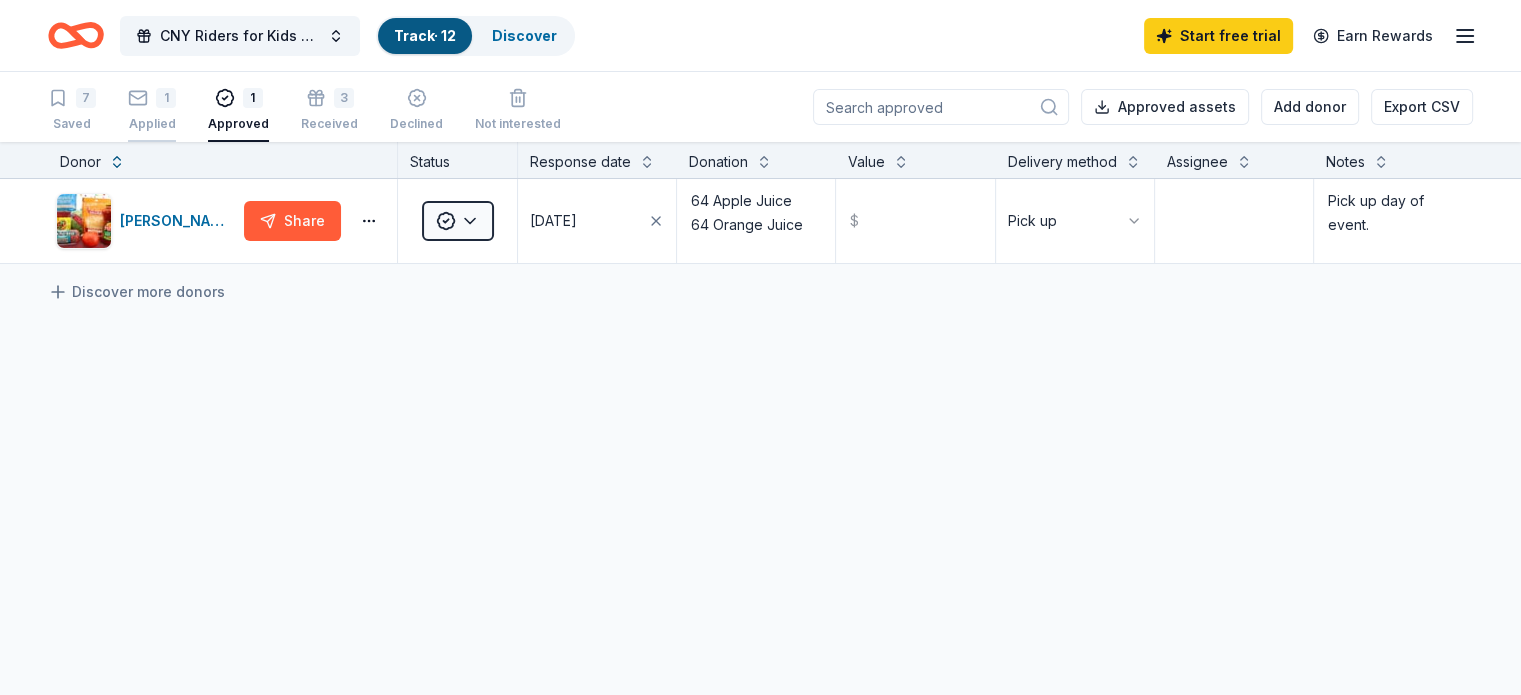 click on "1" at bounding box center [152, 98] 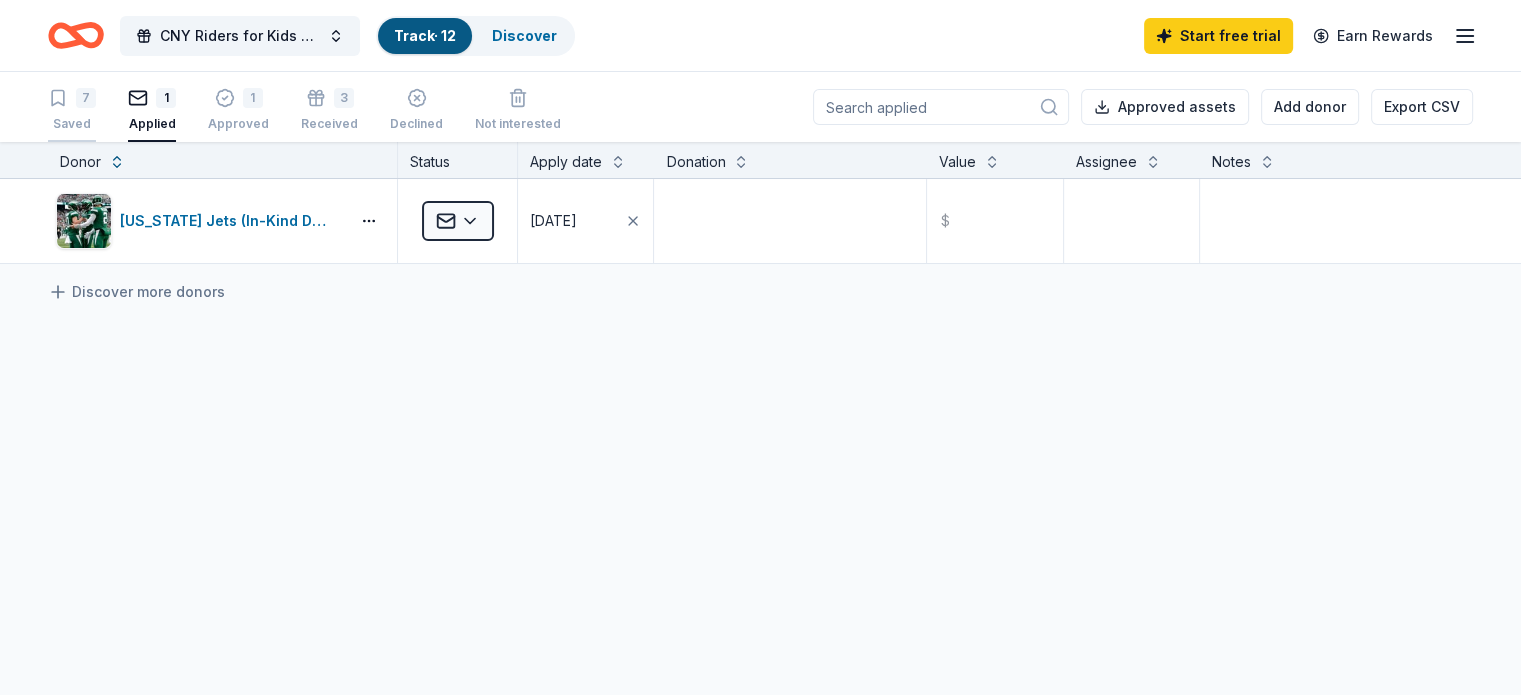 click on "7 Saved" at bounding box center [72, 110] 